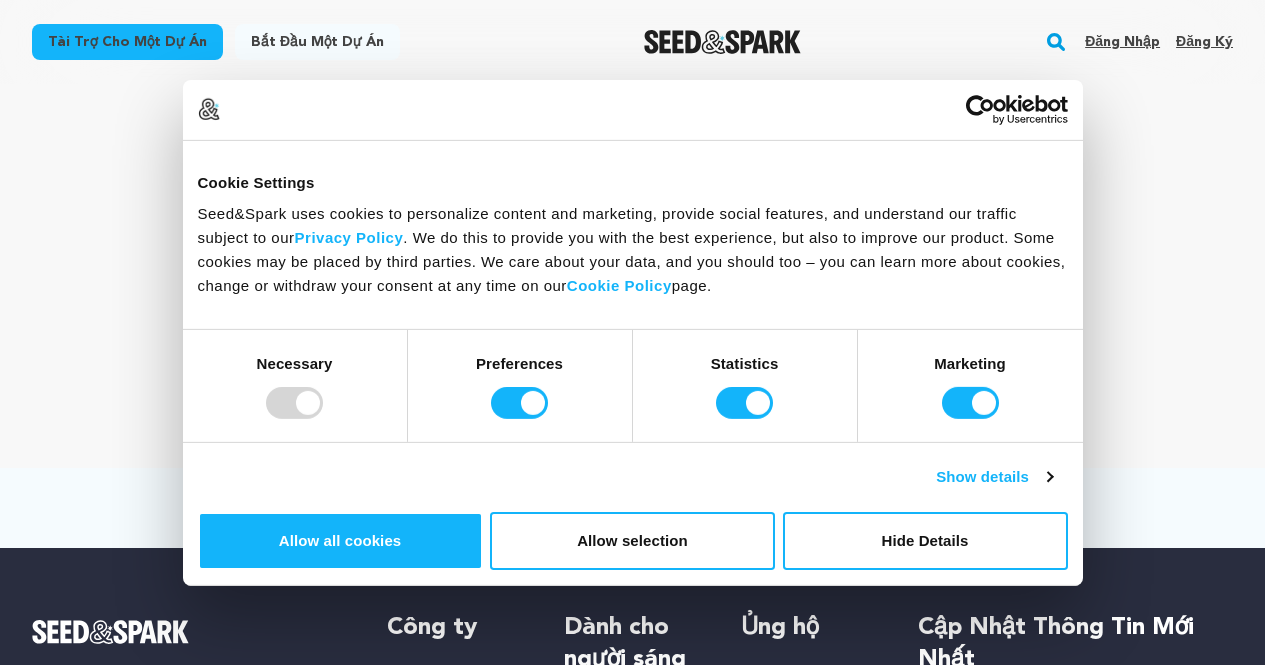 scroll, scrollTop: 0, scrollLeft: 0, axis: both 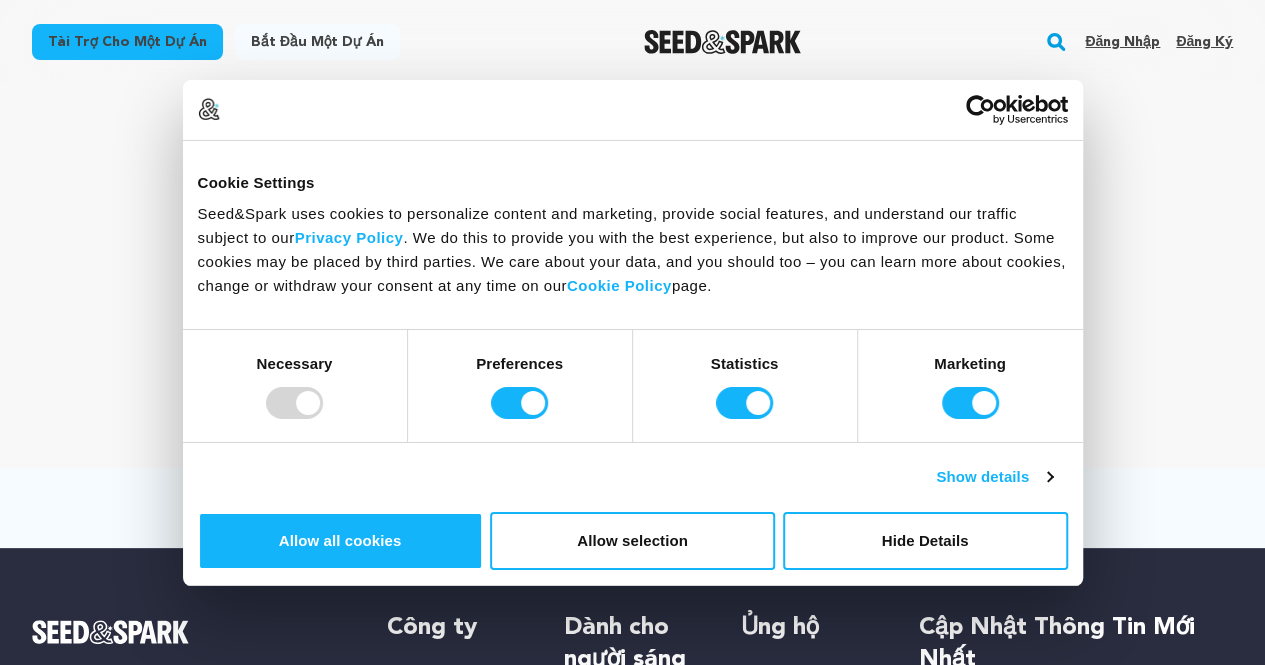drag, startPoint x: 0, startPoint y: 0, endPoint x: 1038, endPoint y: 233, distance: 1063.8293 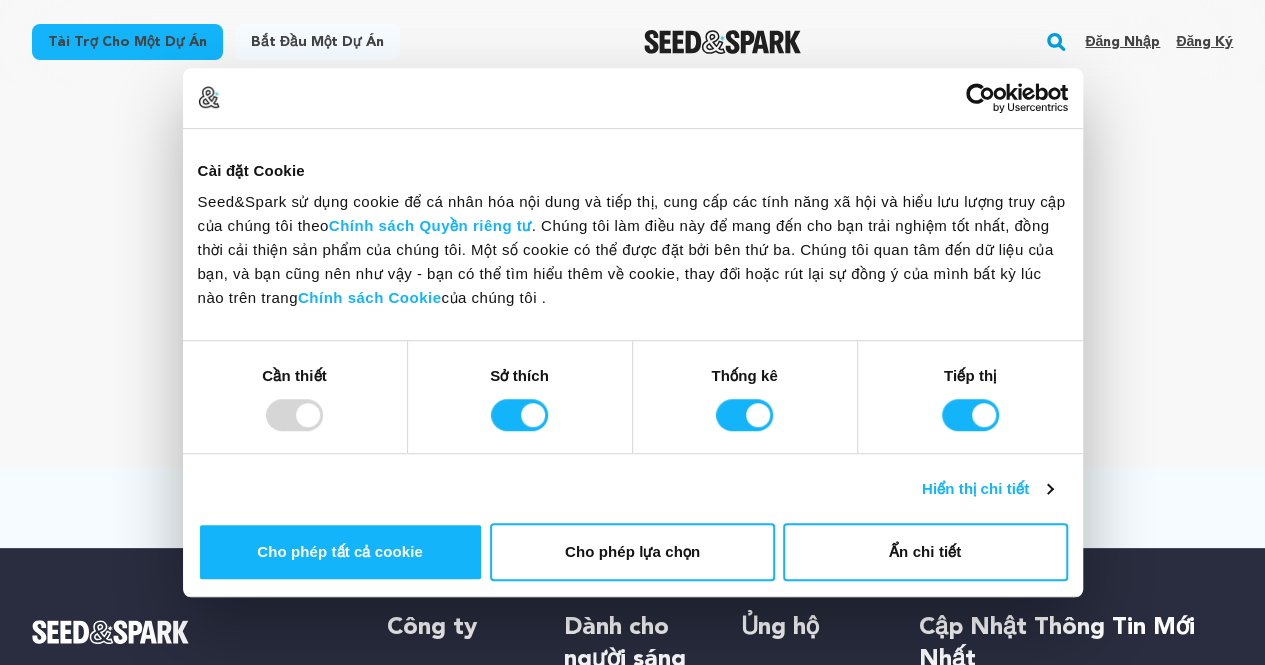 click on "Đăng ký" at bounding box center (1204, 42) 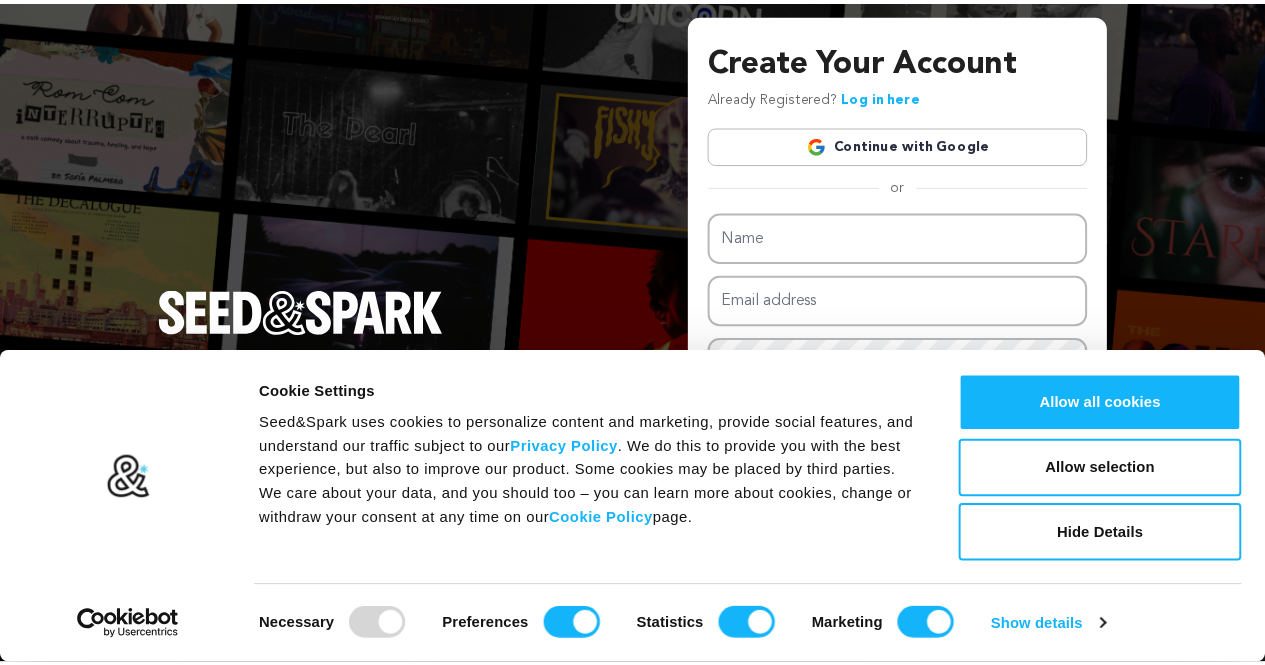 scroll, scrollTop: 0, scrollLeft: 0, axis: both 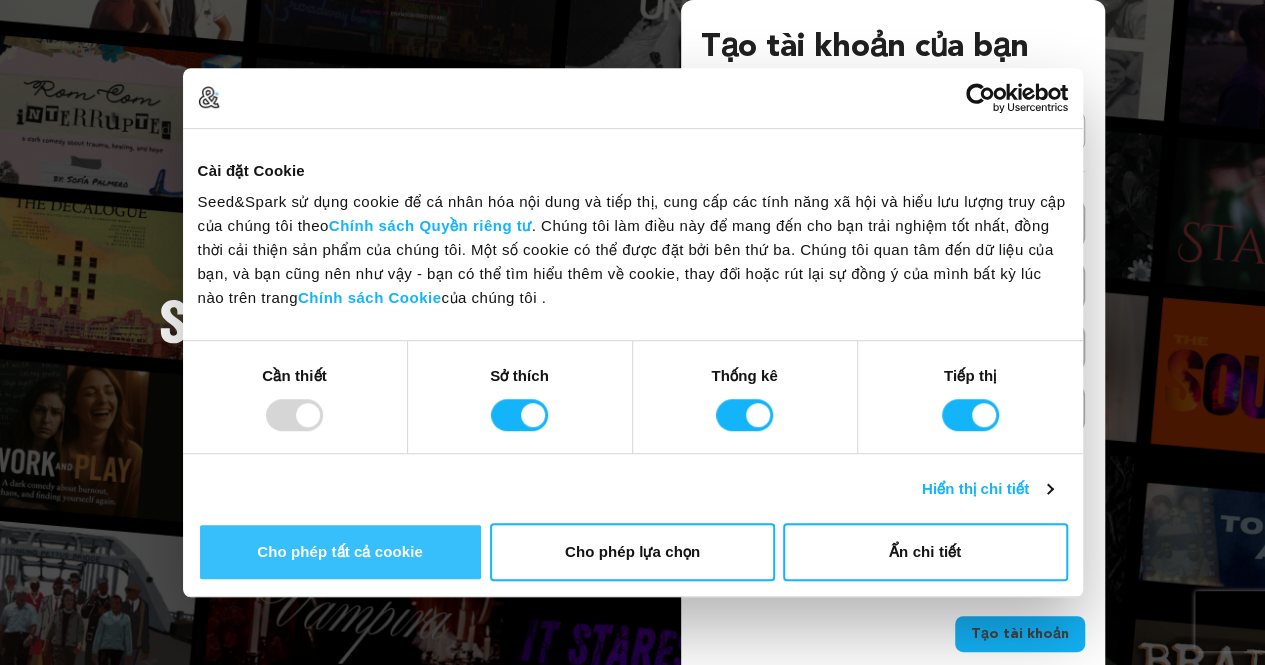 click on "Cho phép tất cả cookie" at bounding box center (340, 551) 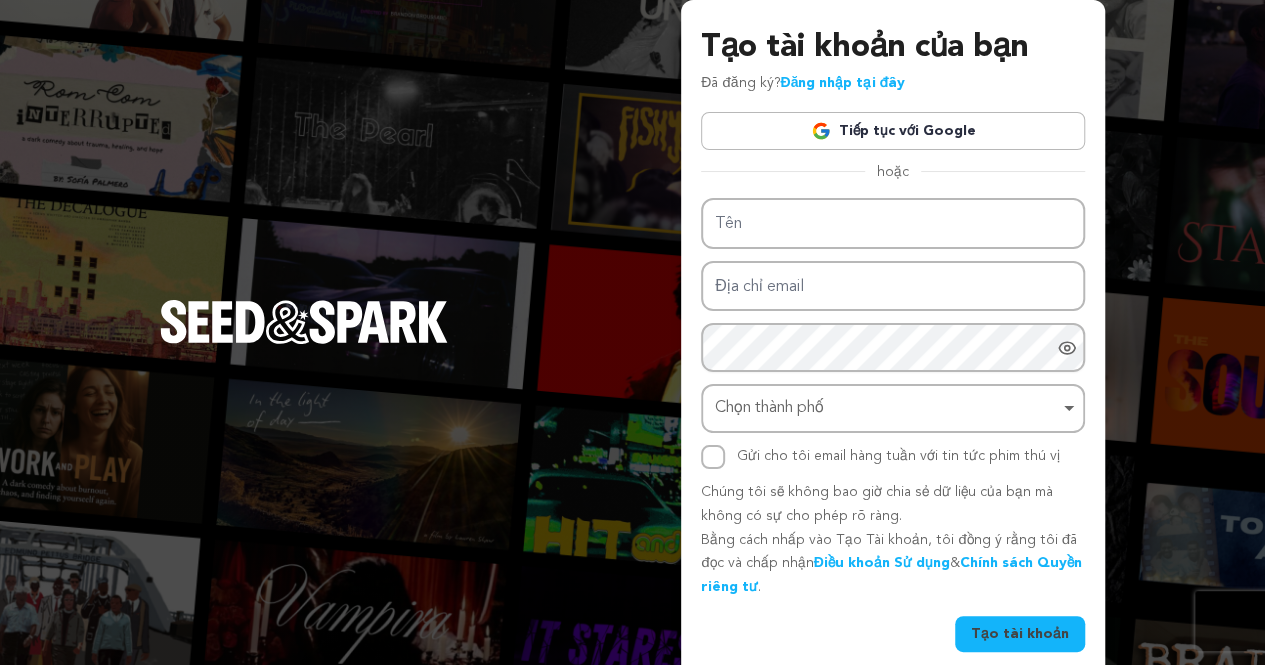 click on "Tiếp tục với Google" at bounding box center [893, 131] 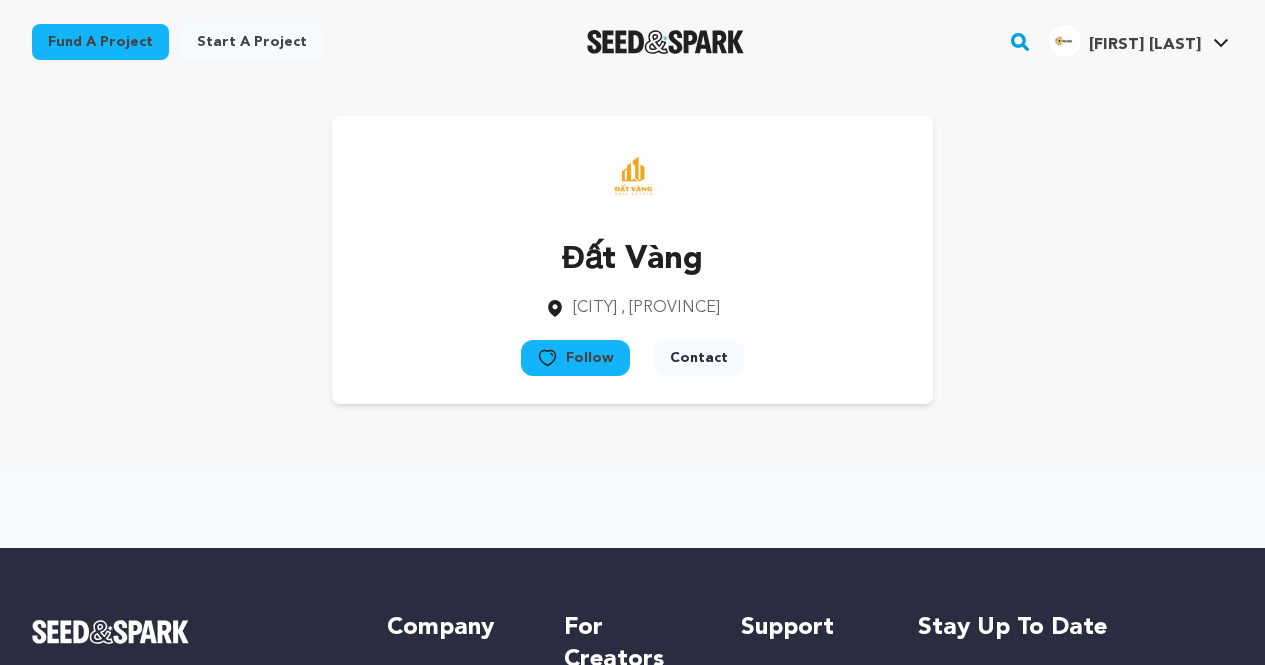 scroll, scrollTop: 0, scrollLeft: 0, axis: both 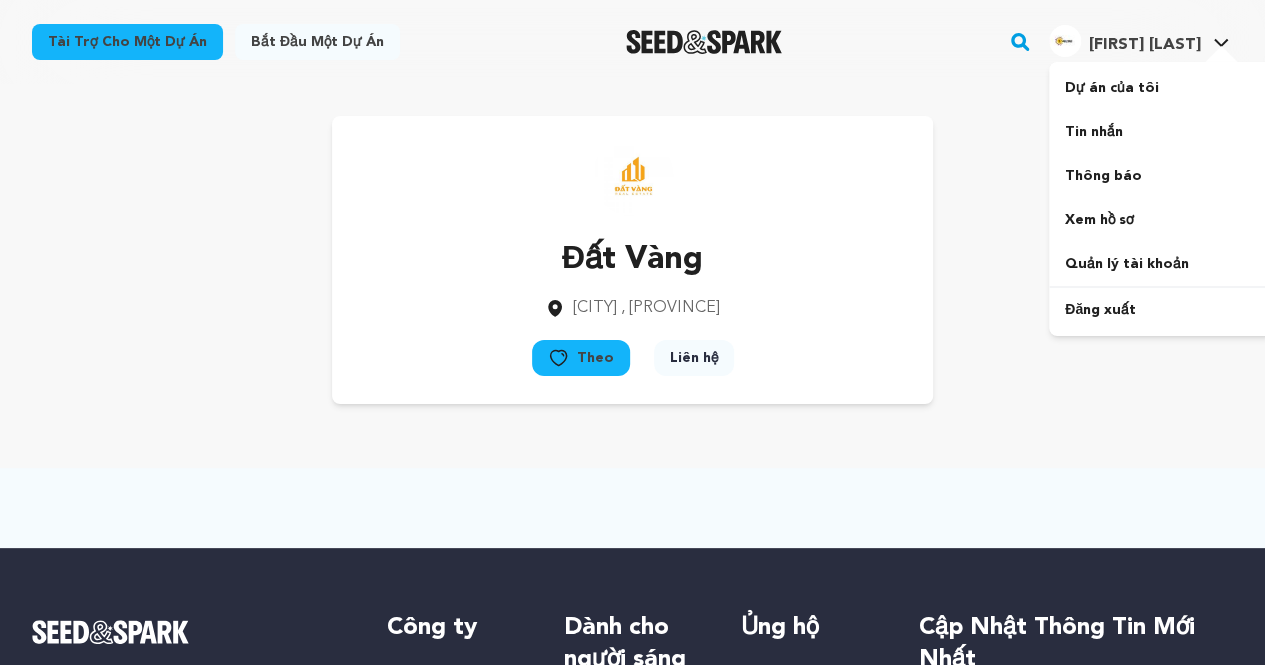 click on "[FIRST] [LAST]" at bounding box center (1145, 45) 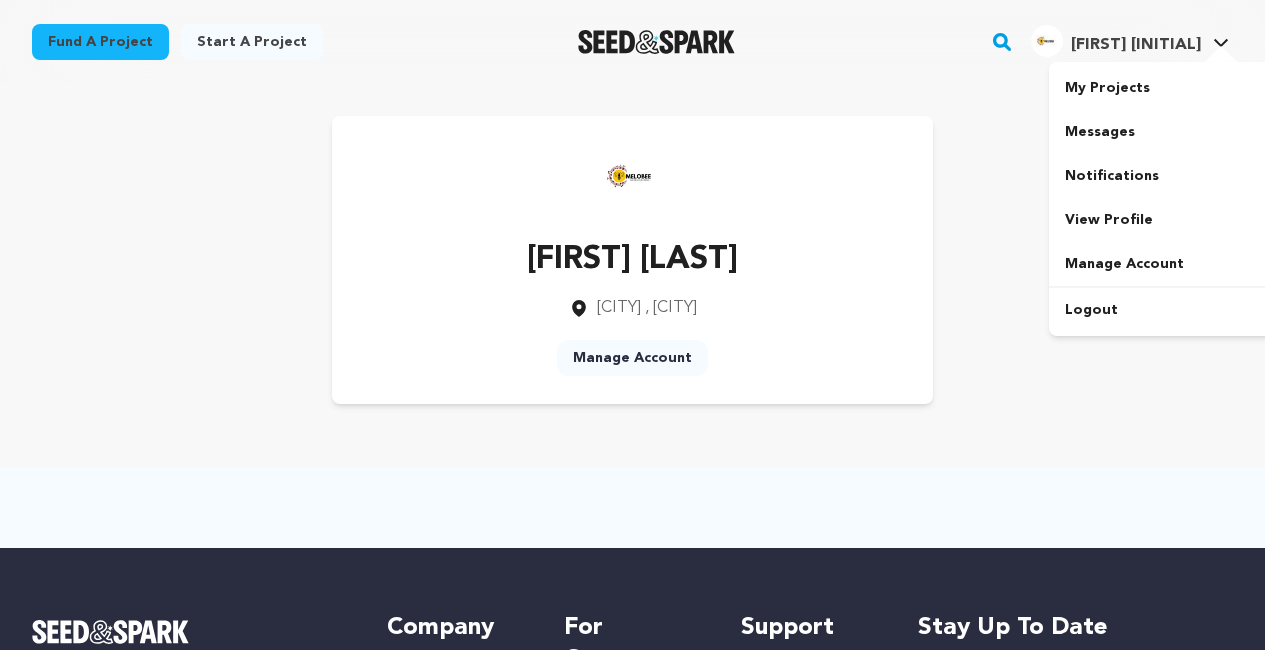 scroll, scrollTop: 0, scrollLeft: 0, axis: both 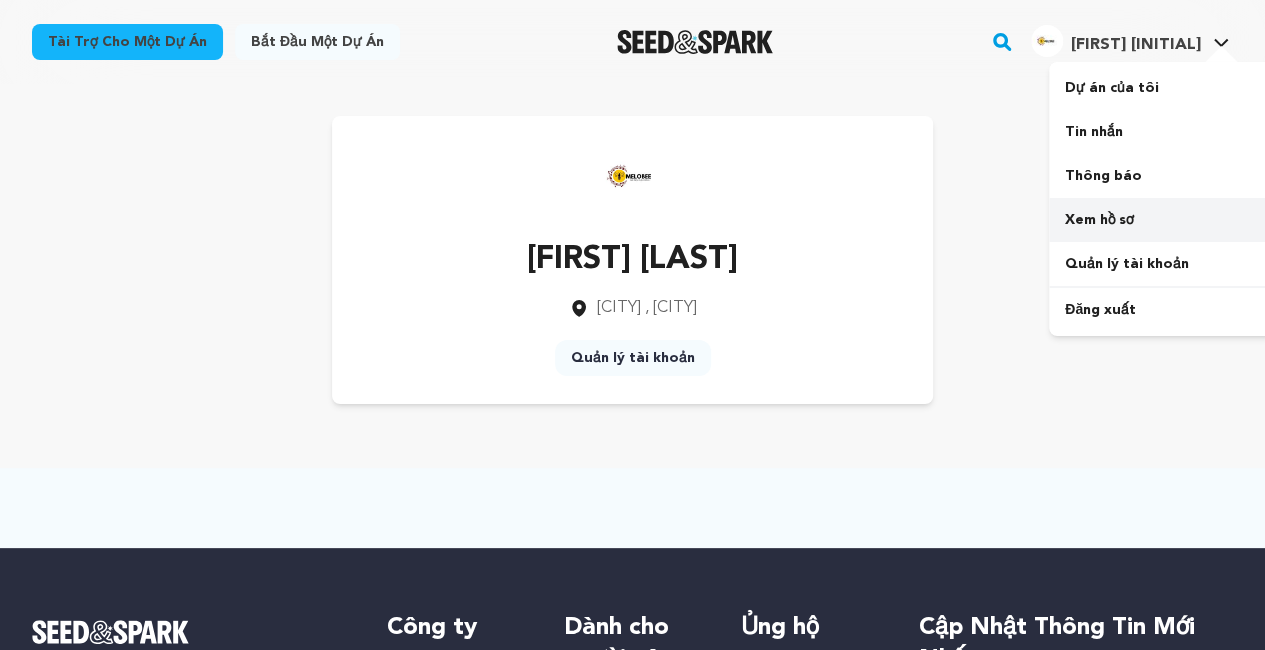 click on "Xem hồ sơ" at bounding box center (1099, 220) 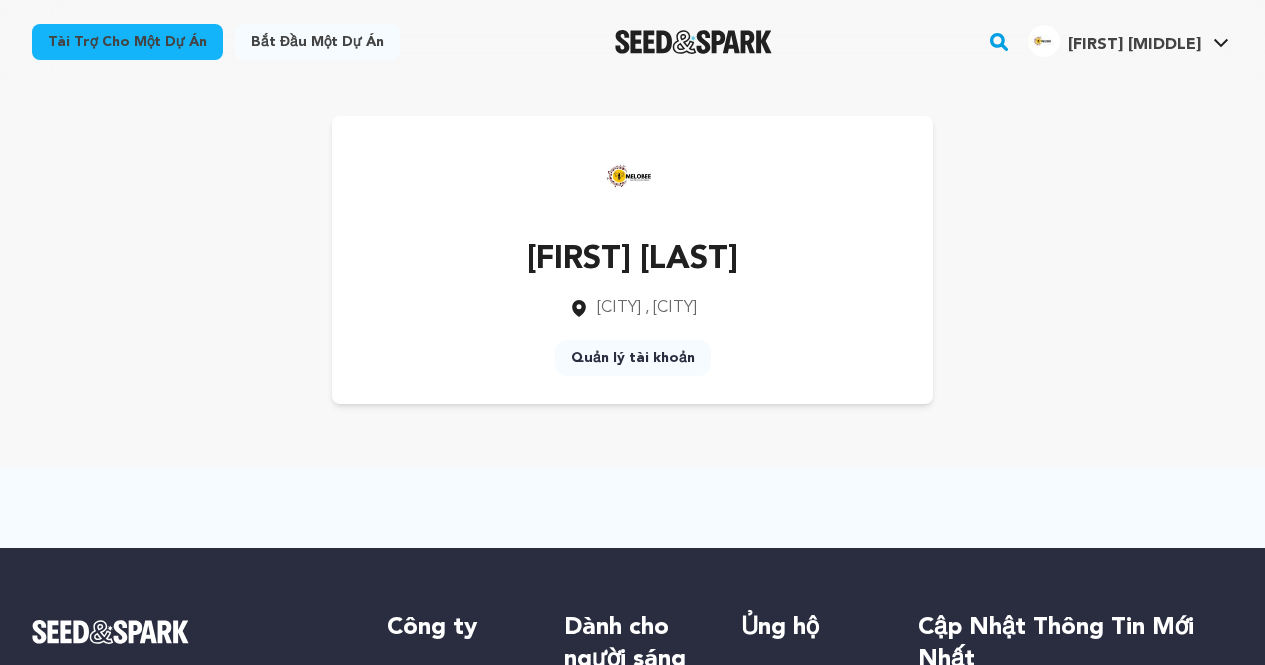 scroll, scrollTop: 0, scrollLeft: 0, axis: both 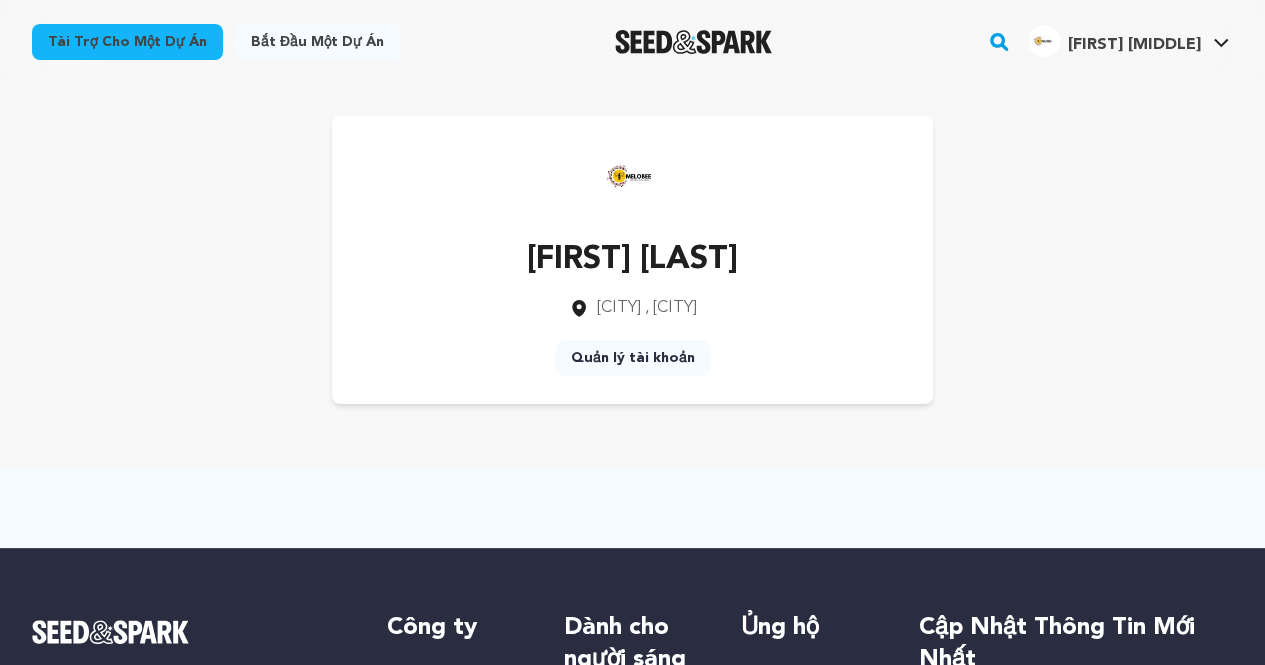 click on "Quản lý tài khoản" at bounding box center (633, 358) 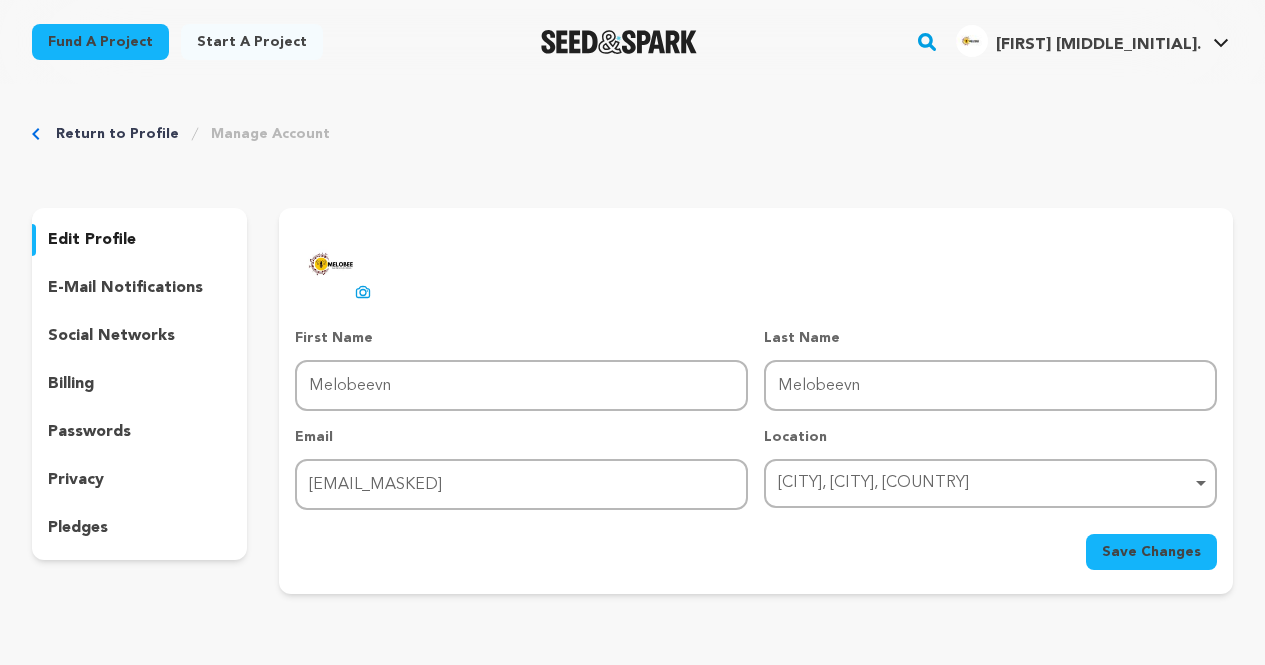 scroll, scrollTop: 0, scrollLeft: 0, axis: both 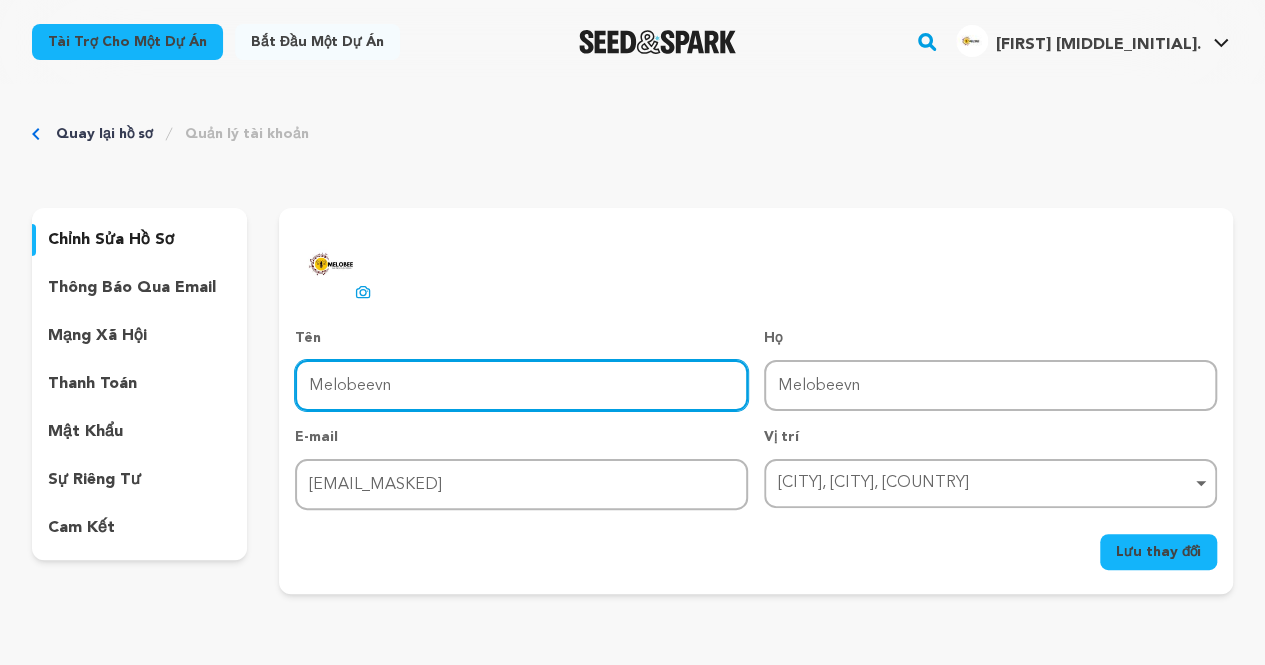 click on "Melobeevn" at bounding box center (521, 385) 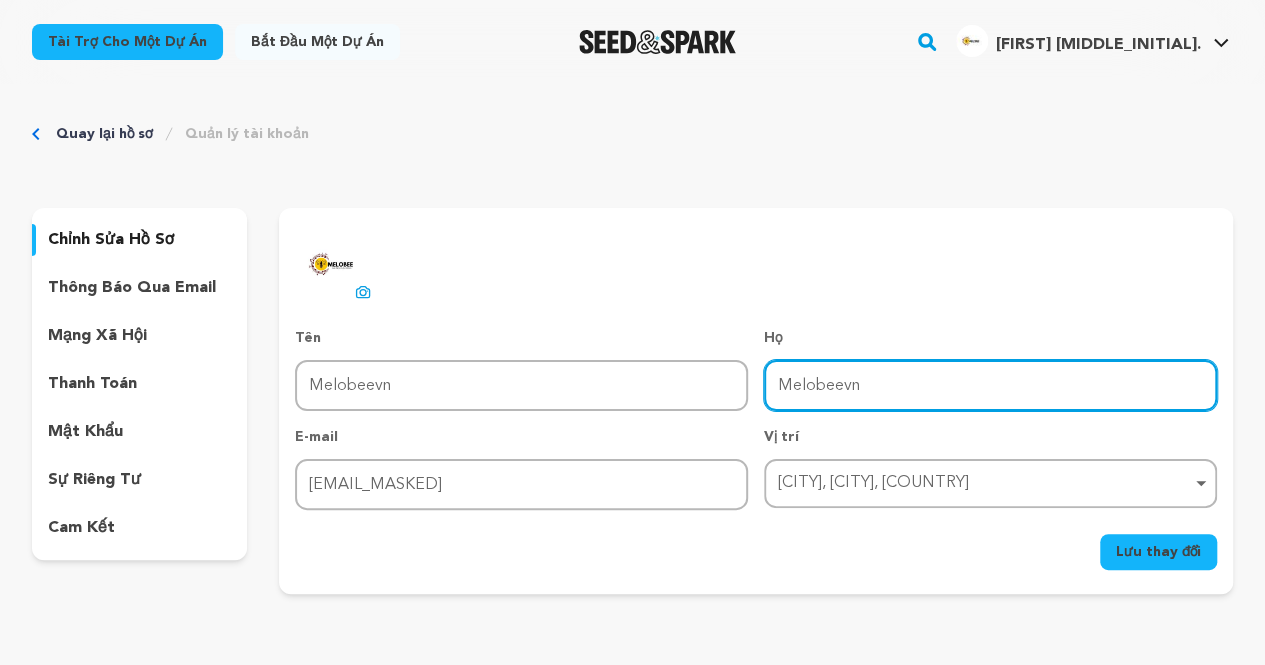 click on "Melobeevn" at bounding box center [990, 385] 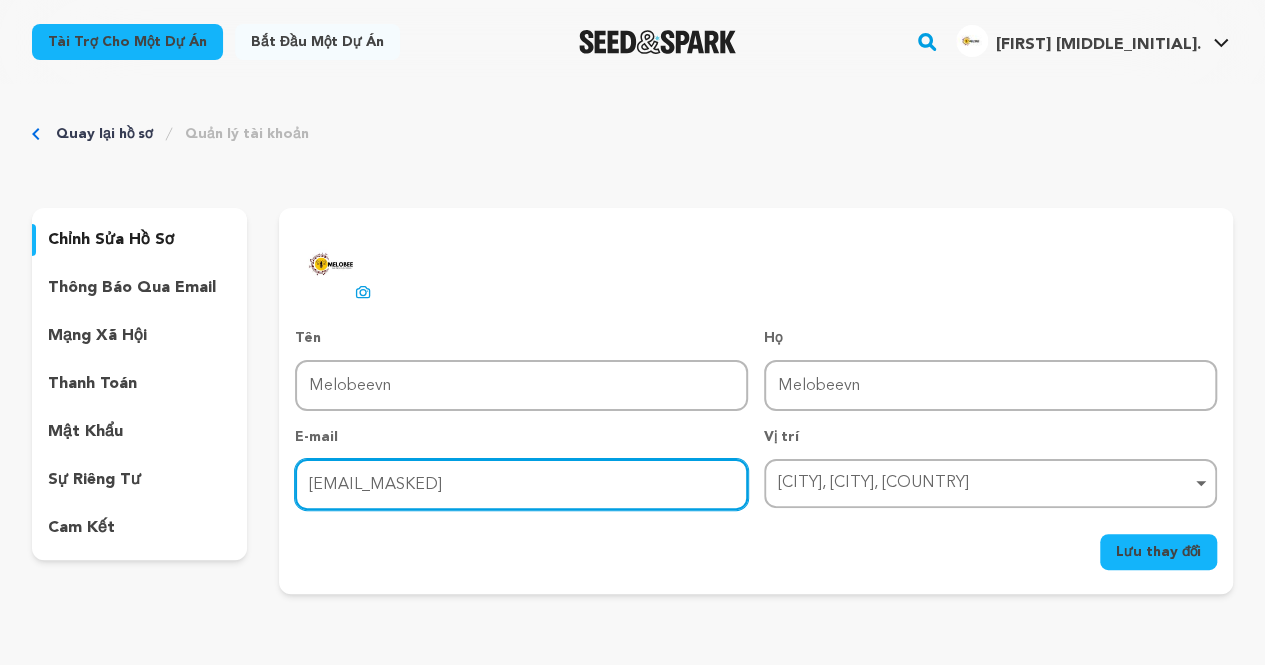 click on "melobeevn.com@gmail.com" at bounding box center (521, 484) 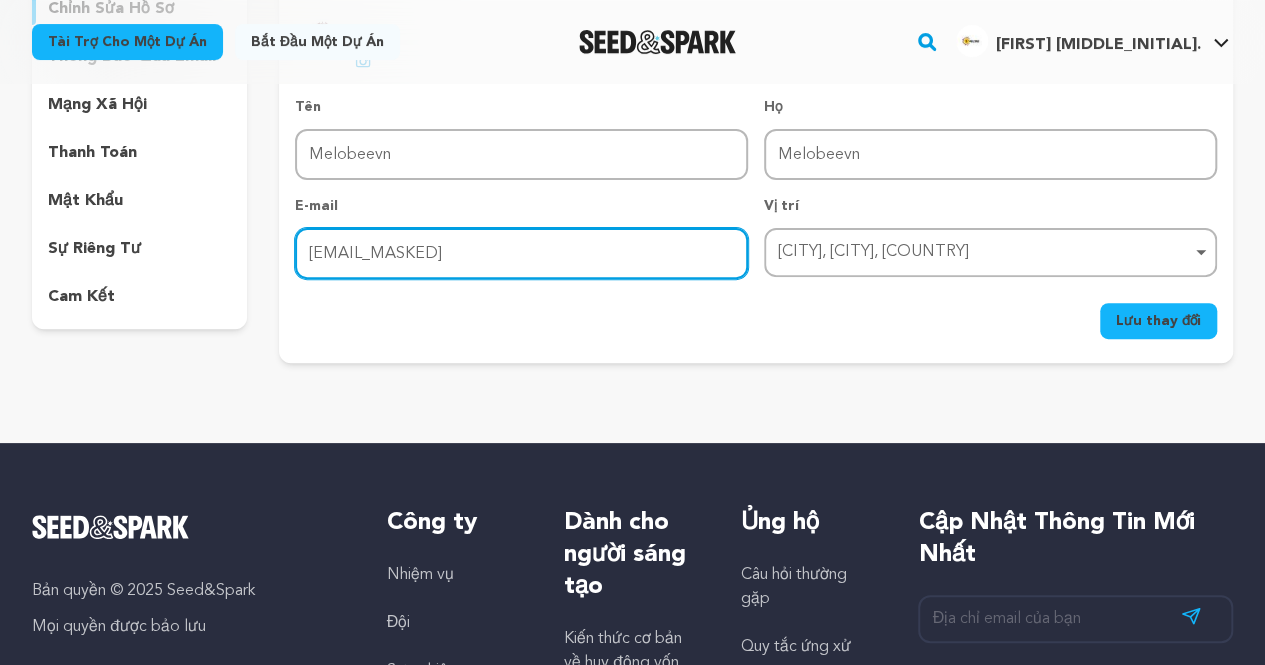 scroll, scrollTop: 234, scrollLeft: 0, axis: vertical 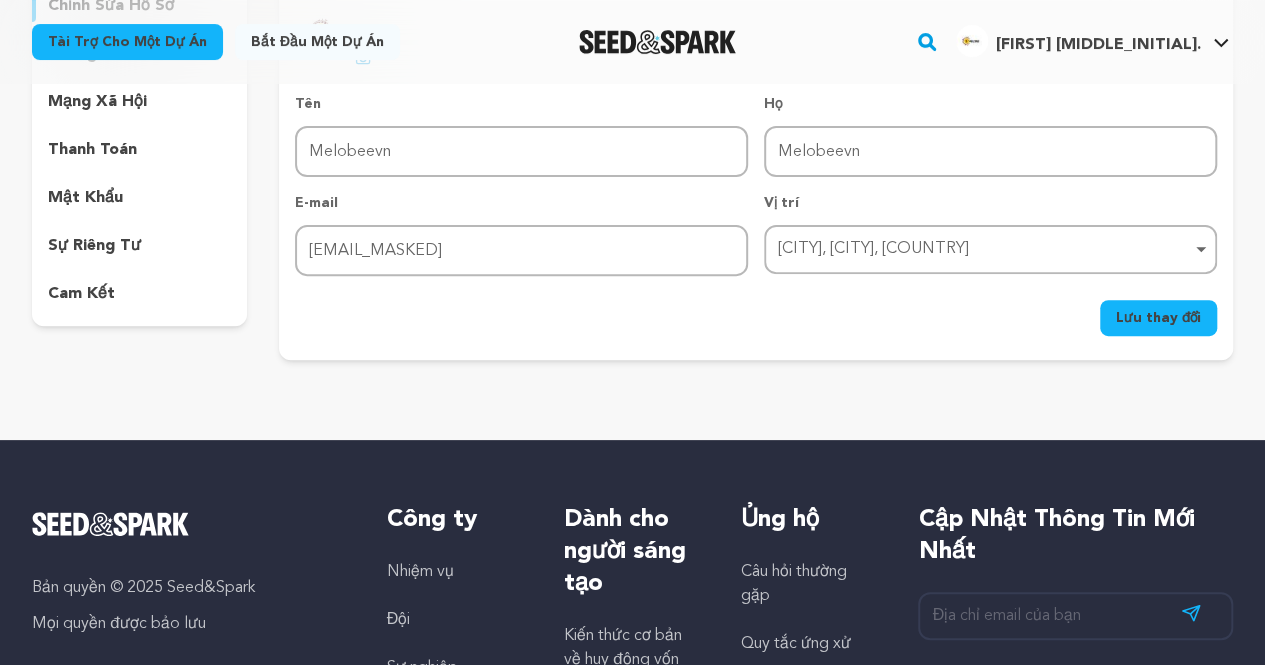 click on "Lưu thay đổi" at bounding box center [1158, 318] 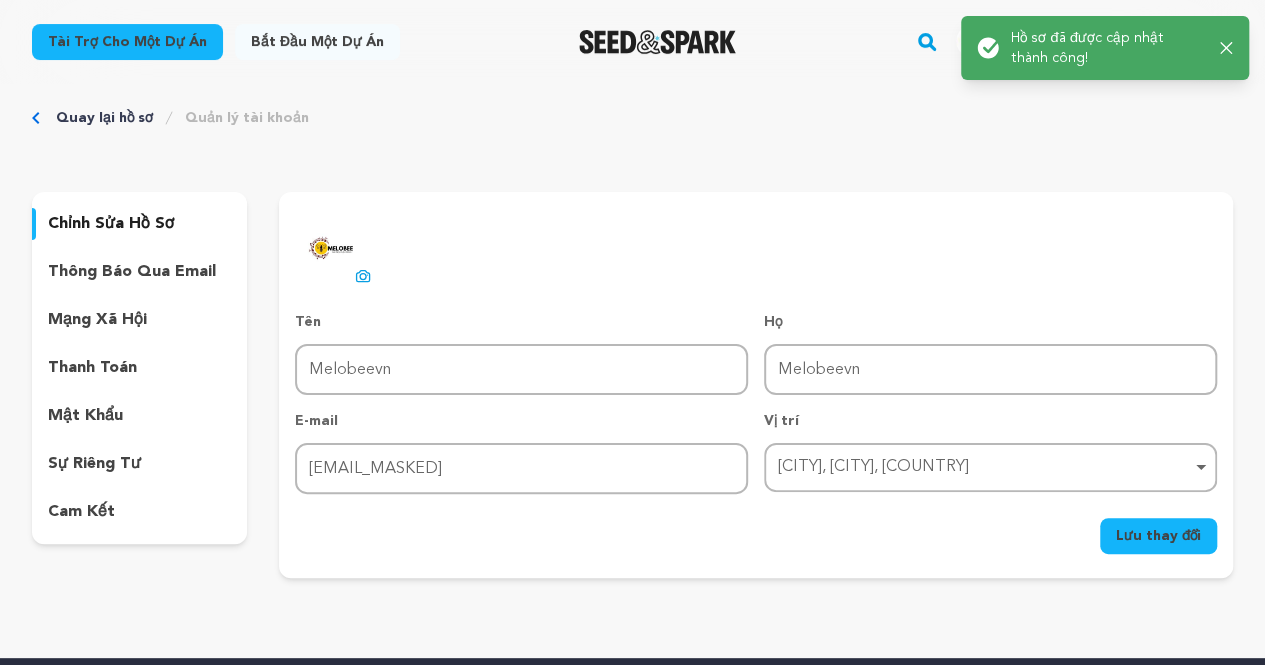 scroll, scrollTop: 15, scrollLeft: 0, axis: vertical 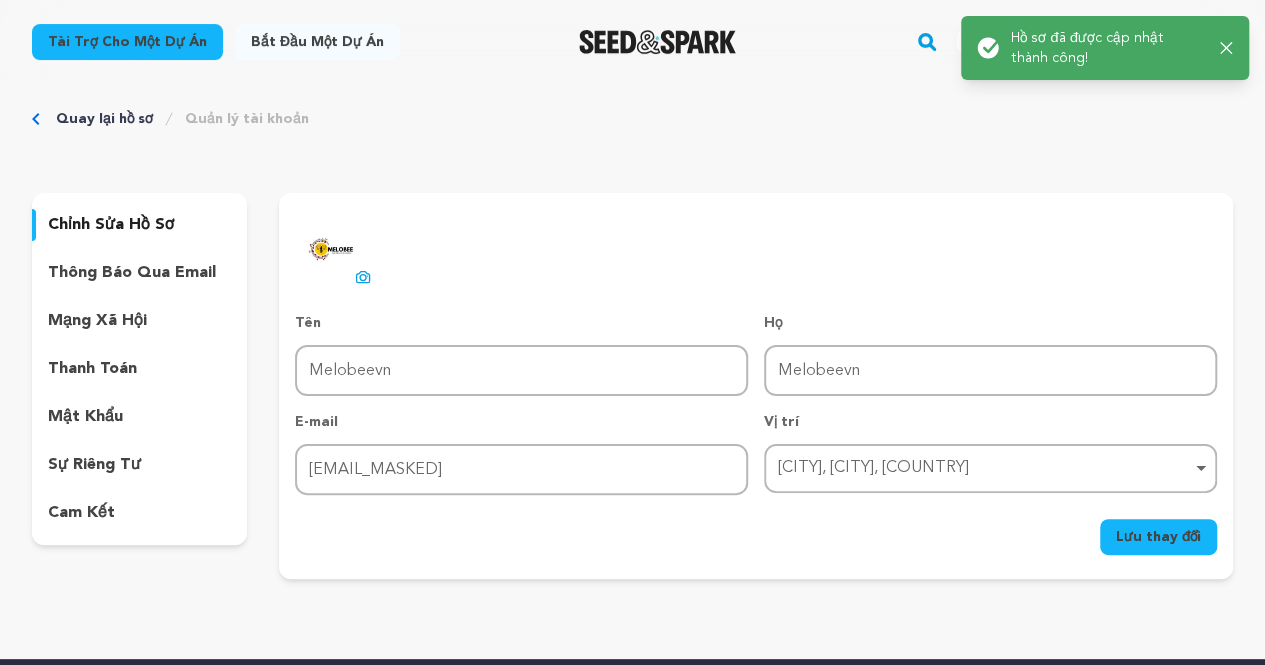 click on "thông báo qua email" at bounding box center [132, 273] 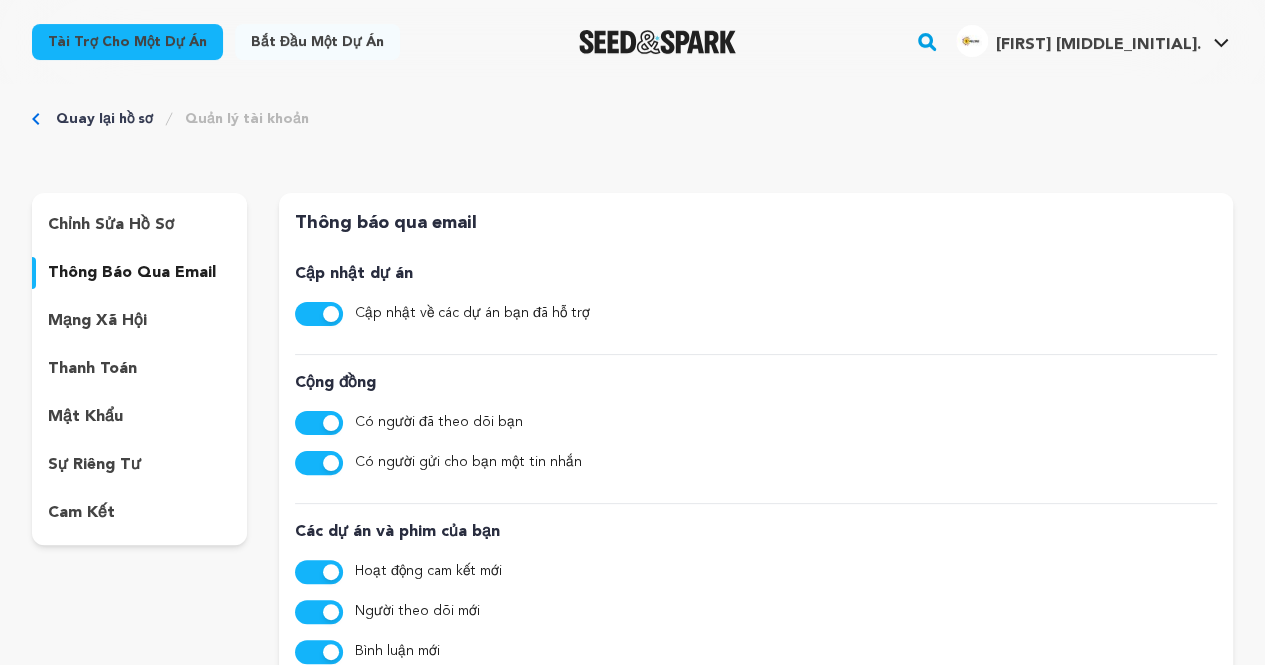 click on "mạng xã hội" at bounding box center (97, 321) 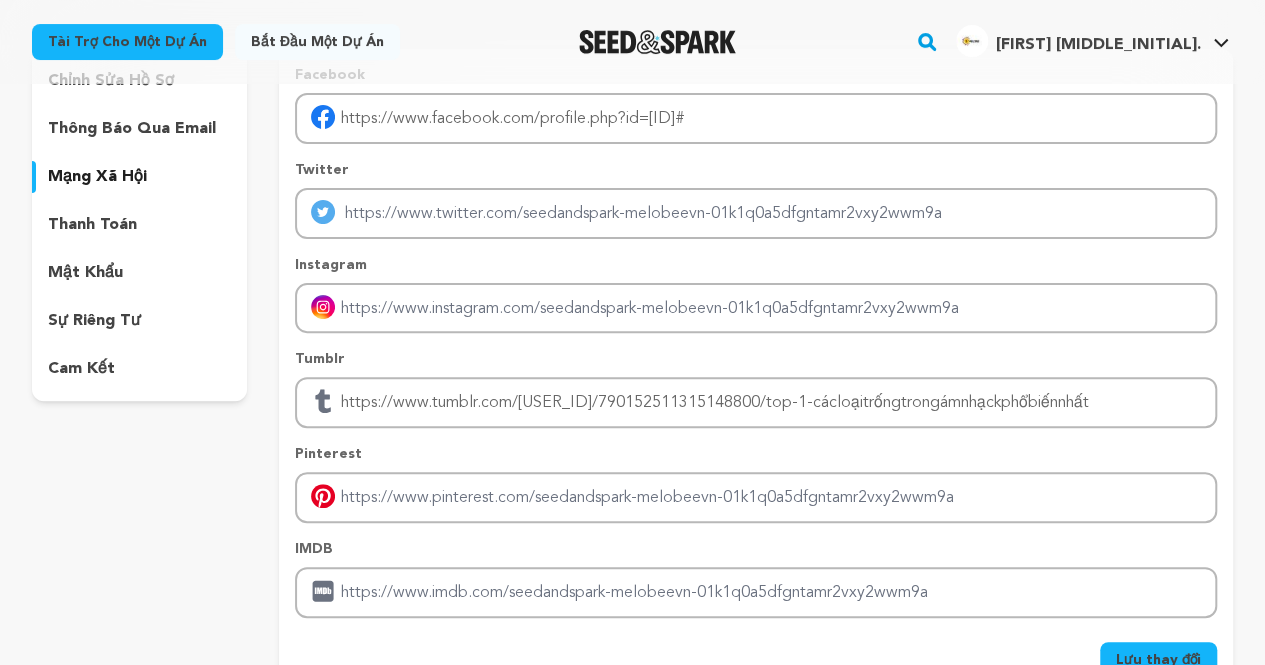 scroll, scrollTop: 195, scrollLeft: 0, axis: vertical 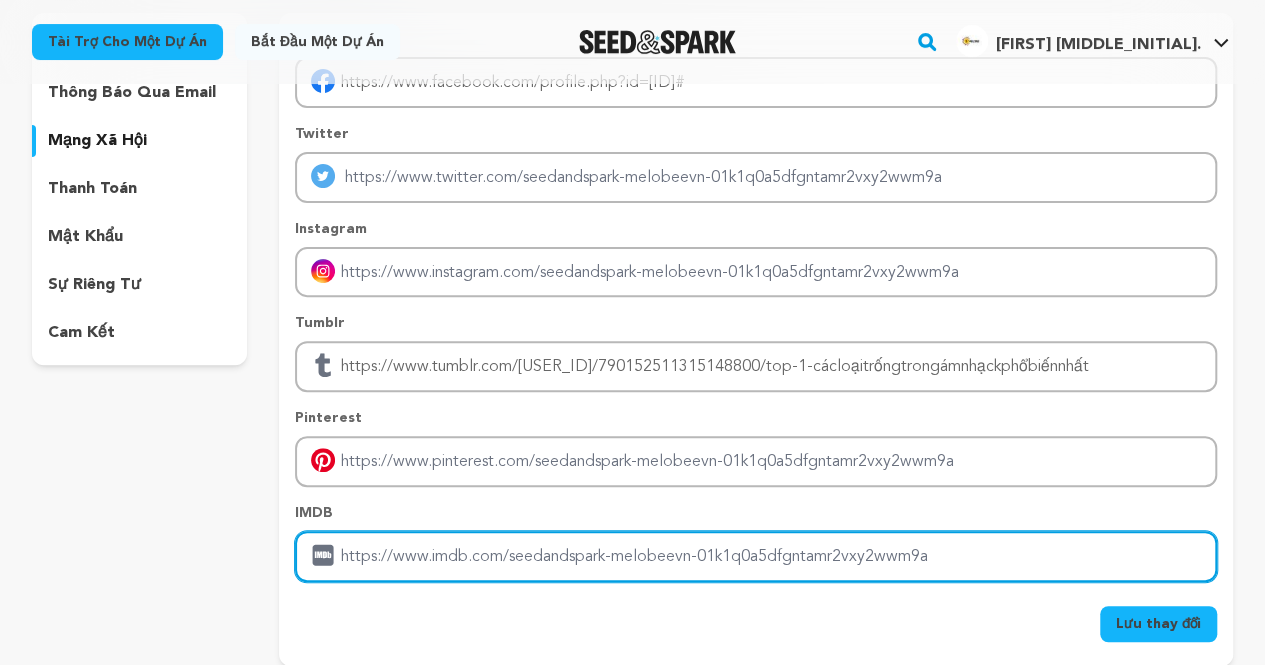 click at bounding box center (756, 556) 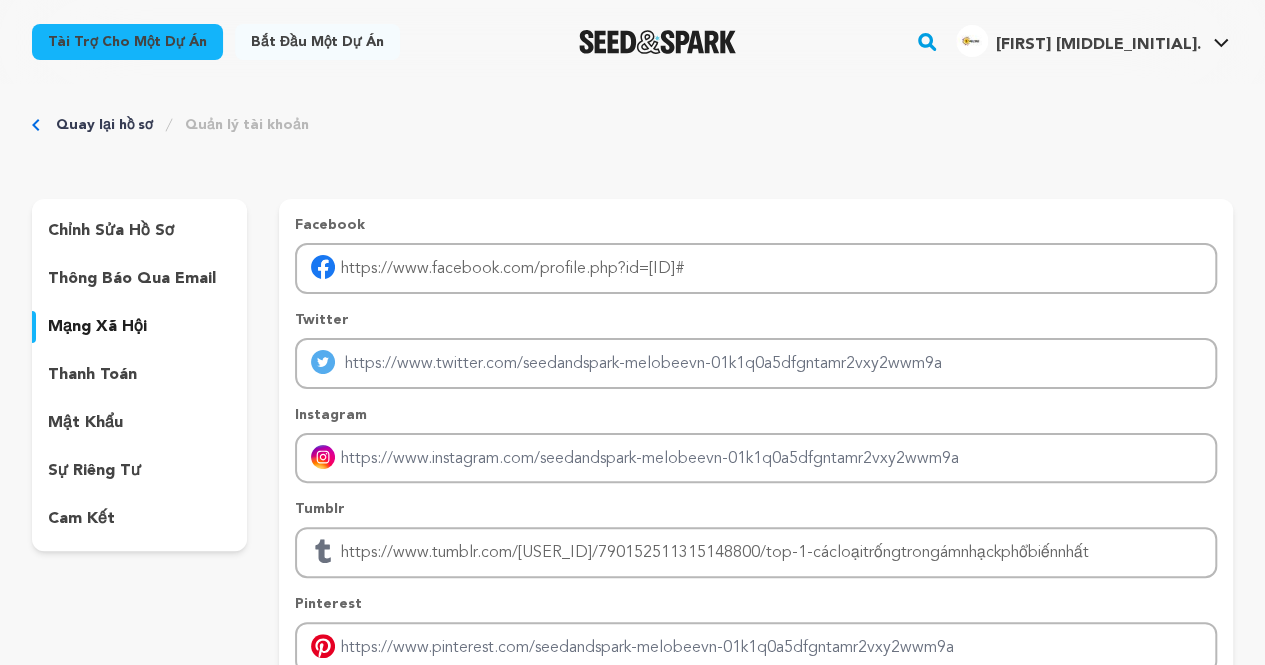 scroll, scrollTop: 0, scrollLeft: 0, axis: both 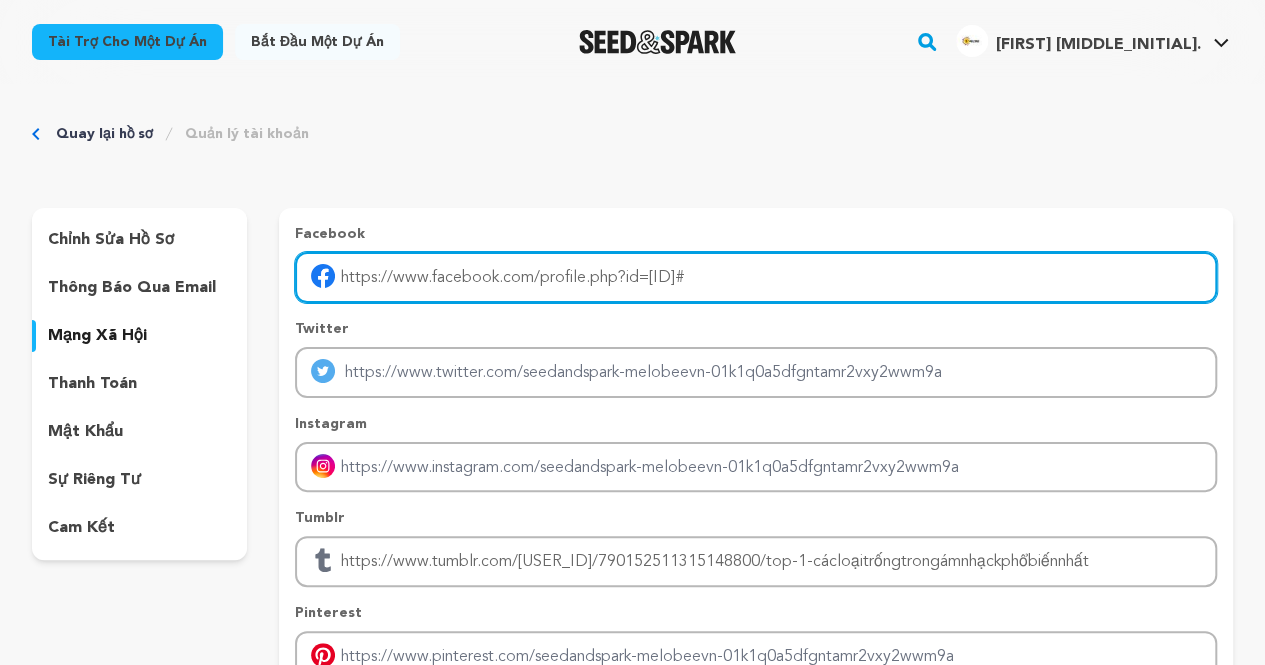 click on "https://www.facebook.com/profile.php?id=61576767452374#" at bounding box center [756, 277] 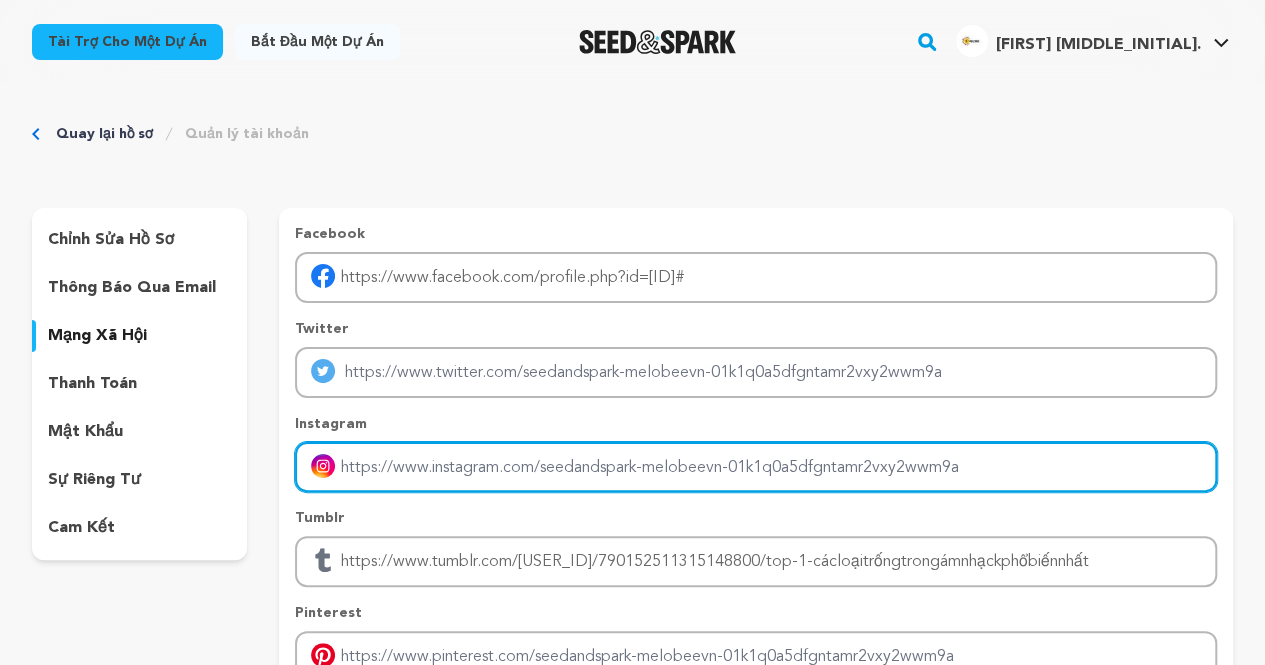 click at bounding box center [756, 467] 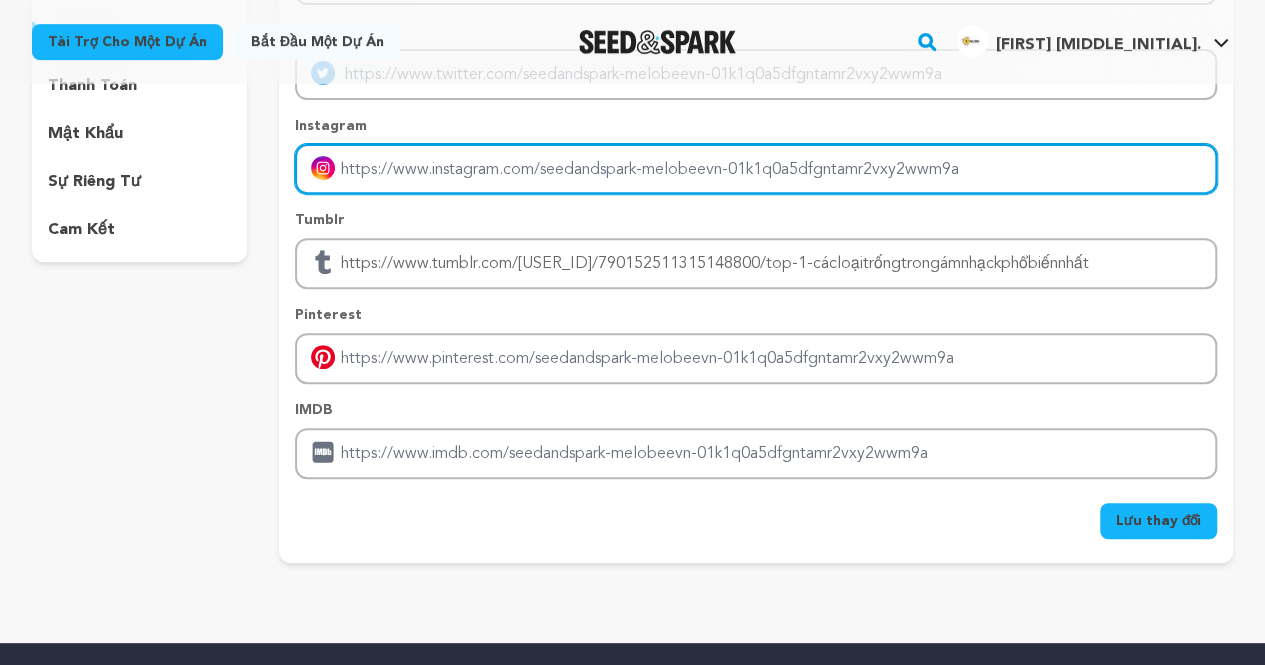 scroll, scrollTop: 312, scrollLeft: 0, axis: vertical 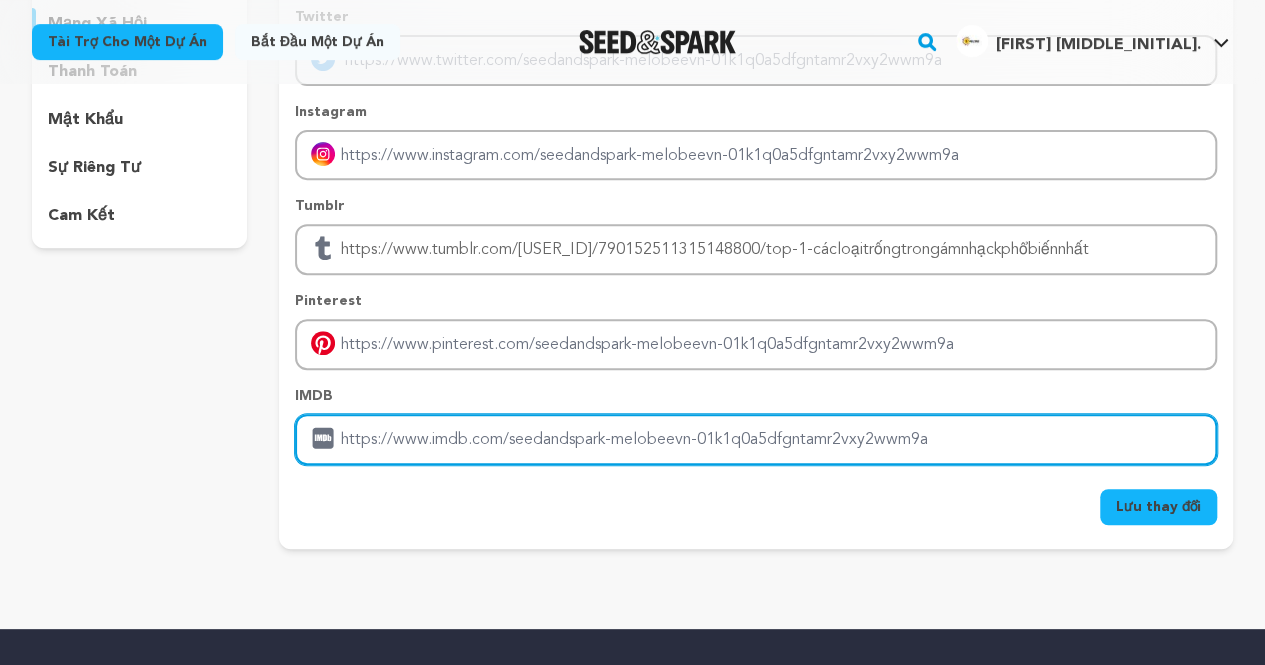 click at bounding box center (756, 439) 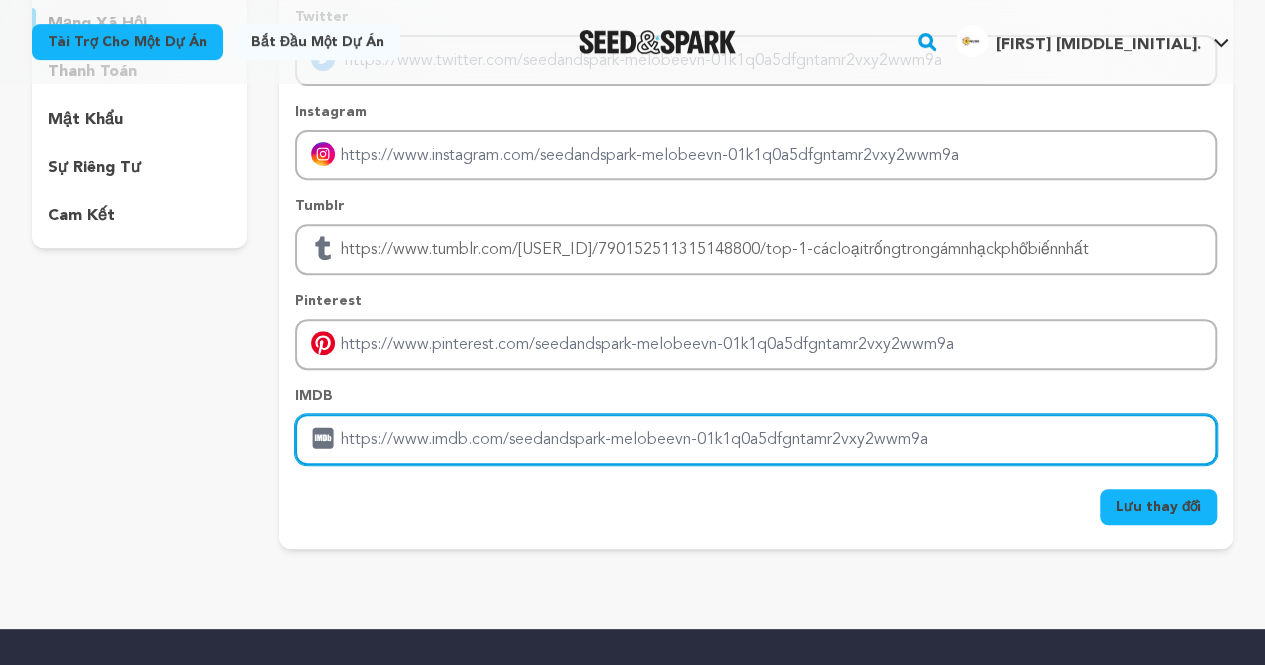 paste on "https://melobeevn.com/" 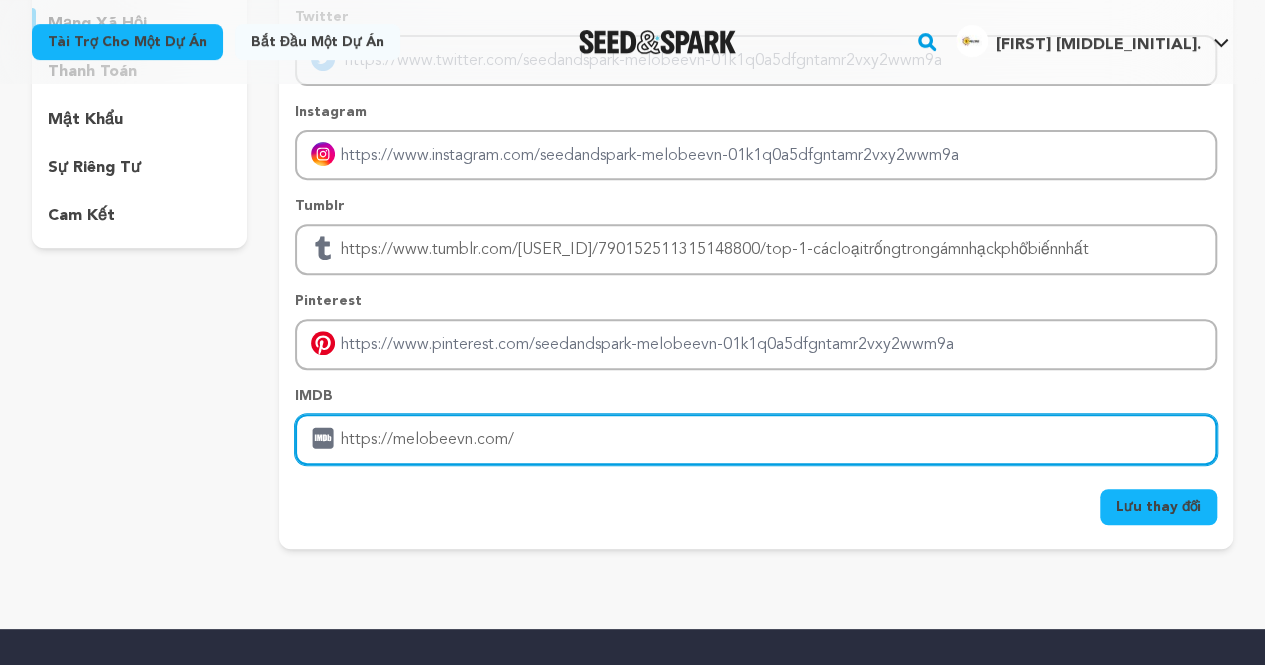 type on "https://melobeevn.com/" 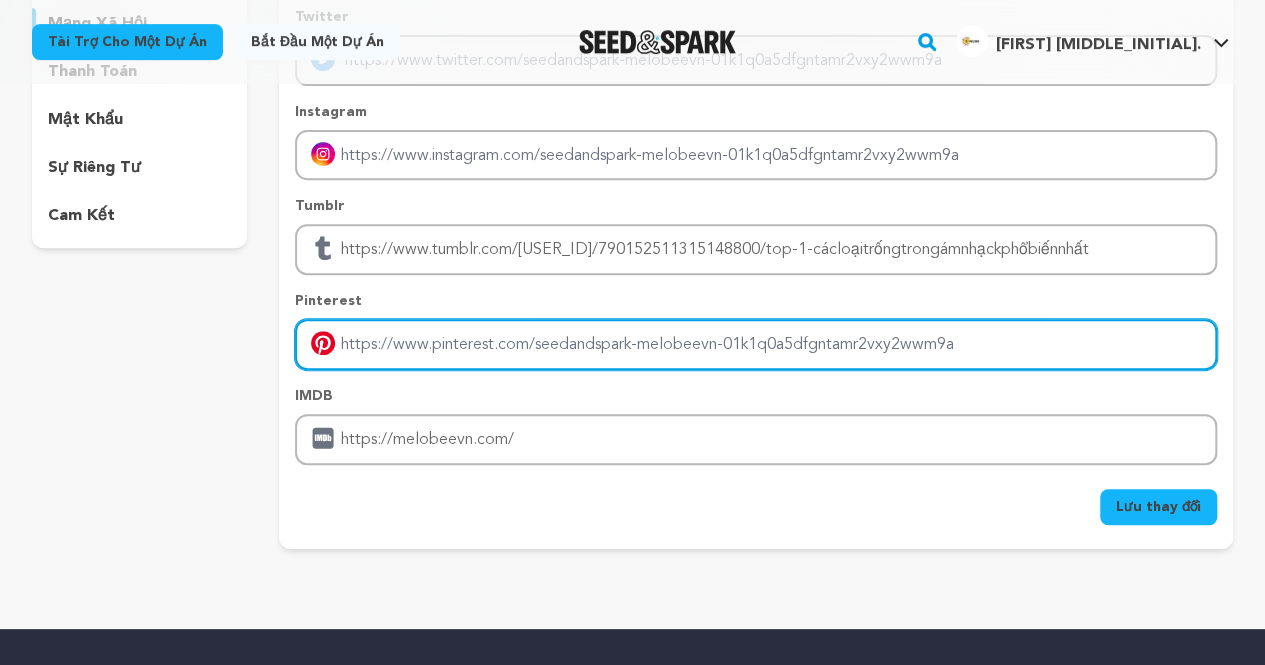 click at bounding box center [756, 344] 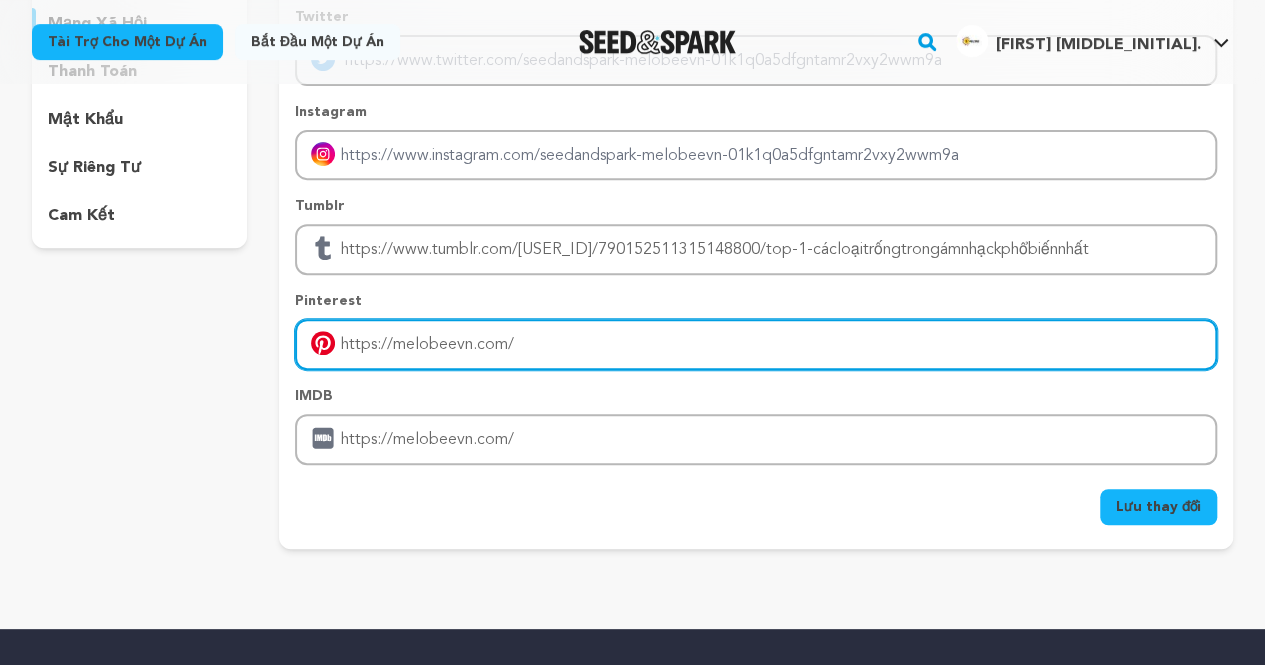 click on "https://melobeevn.com/" at bounding box center (756, 344) 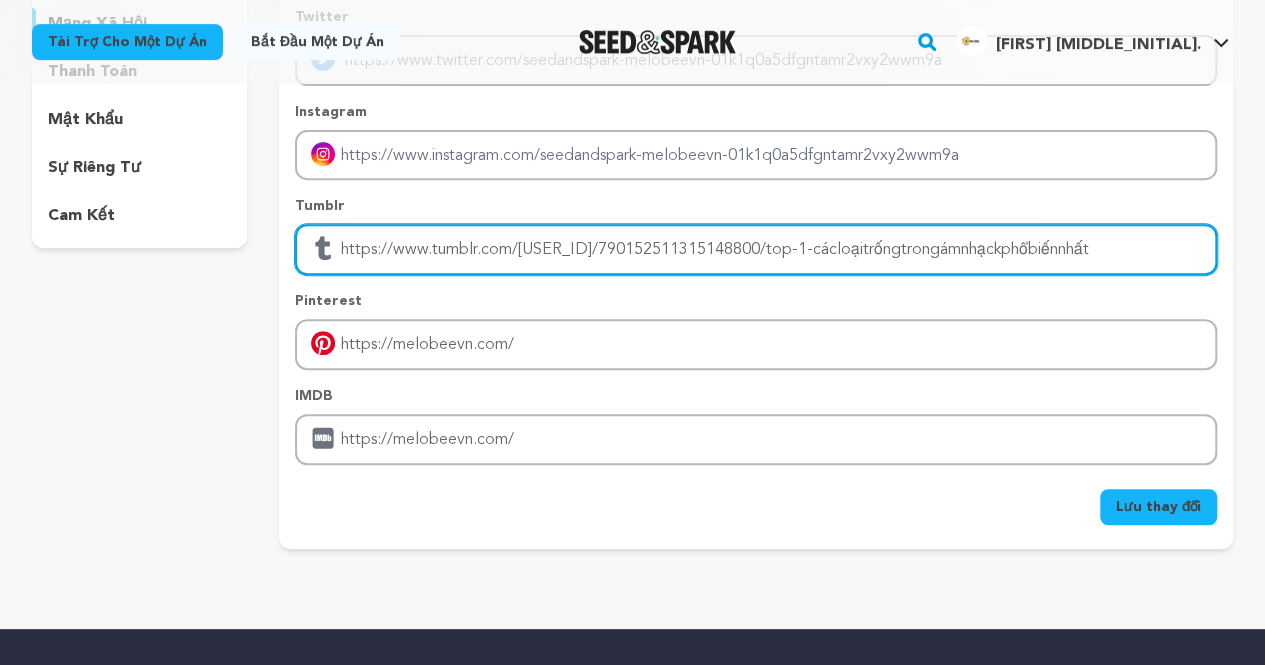 click on "https://www.tumblr.com/melobeevn/790152511315148800/top-1-c%C3%A1c-lo%E1%BA%A1i-tr%E1%BB%91ng-trong-%C3%A2m-nh%E1%BA%A1c-ph%E1%BB%95-bi%E1%BA%BFn-nh%E1%BA%A5t" at bounding box center (756, 249) 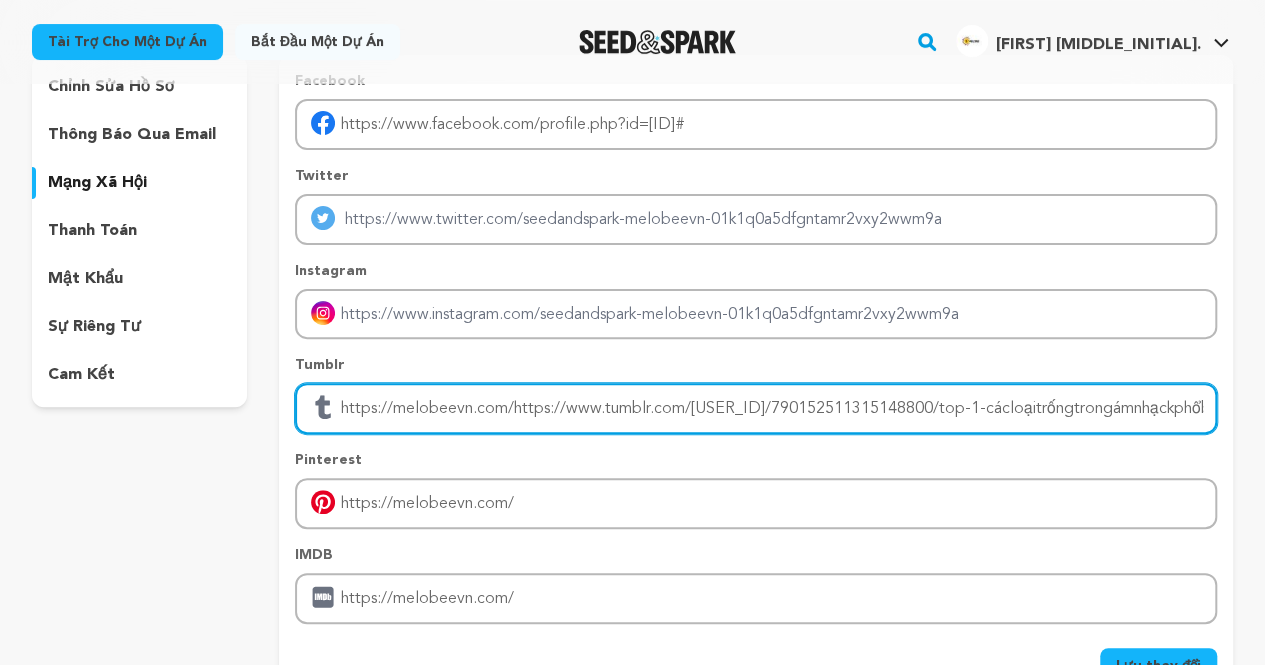 scroll, scrollTop: 147, scrollLeft: 0, axis: vertical 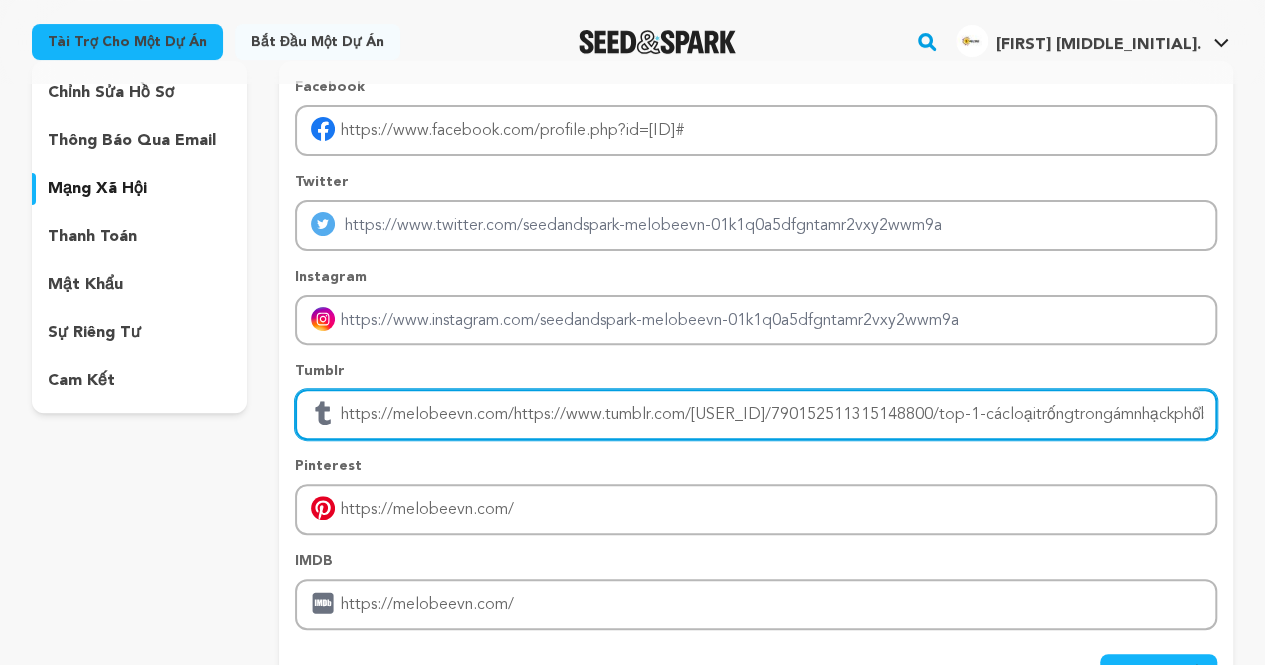 type on "https://melobeevn.com/https://www.tumblr.com/melobeevn/790152511315148800/top-1-c%C3%A1c-lo%E1%BA%A1i-tr%E1%BB%91ng-trong-%C3%A2m-nh%E1%BA%A1c-ph%E1%BB%95-bi%E1%BA%BFn-nh%E1%BA%A5t" 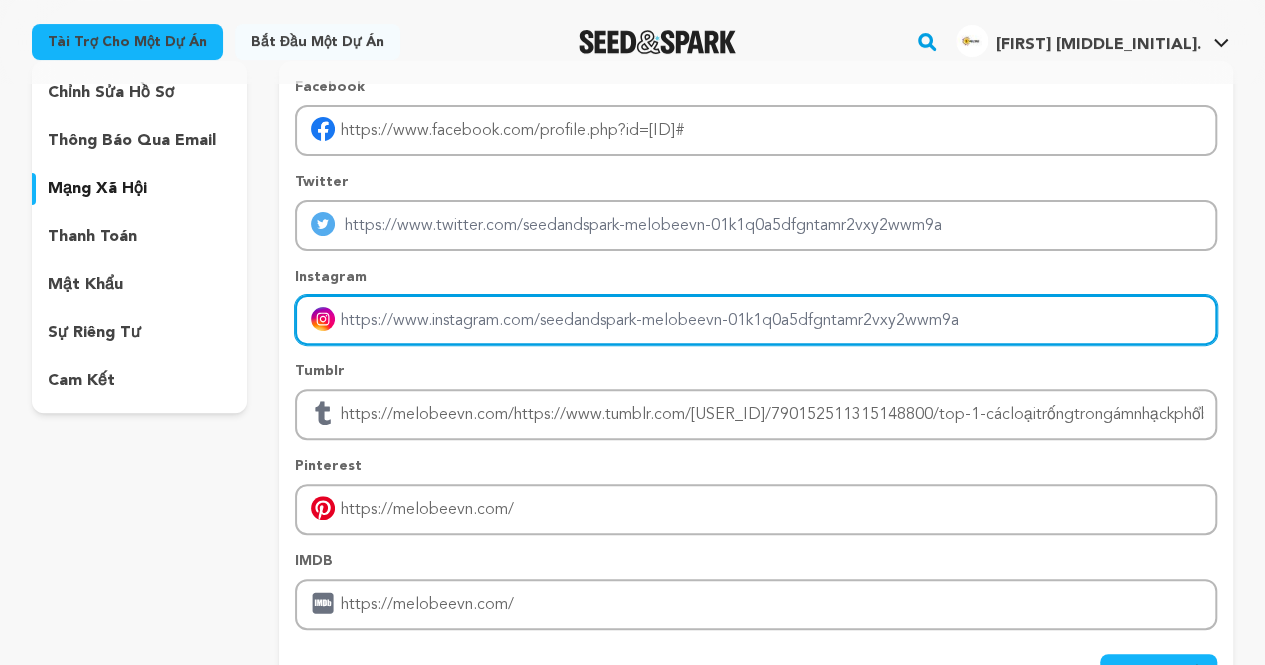 click at bounding box center (756, 320) 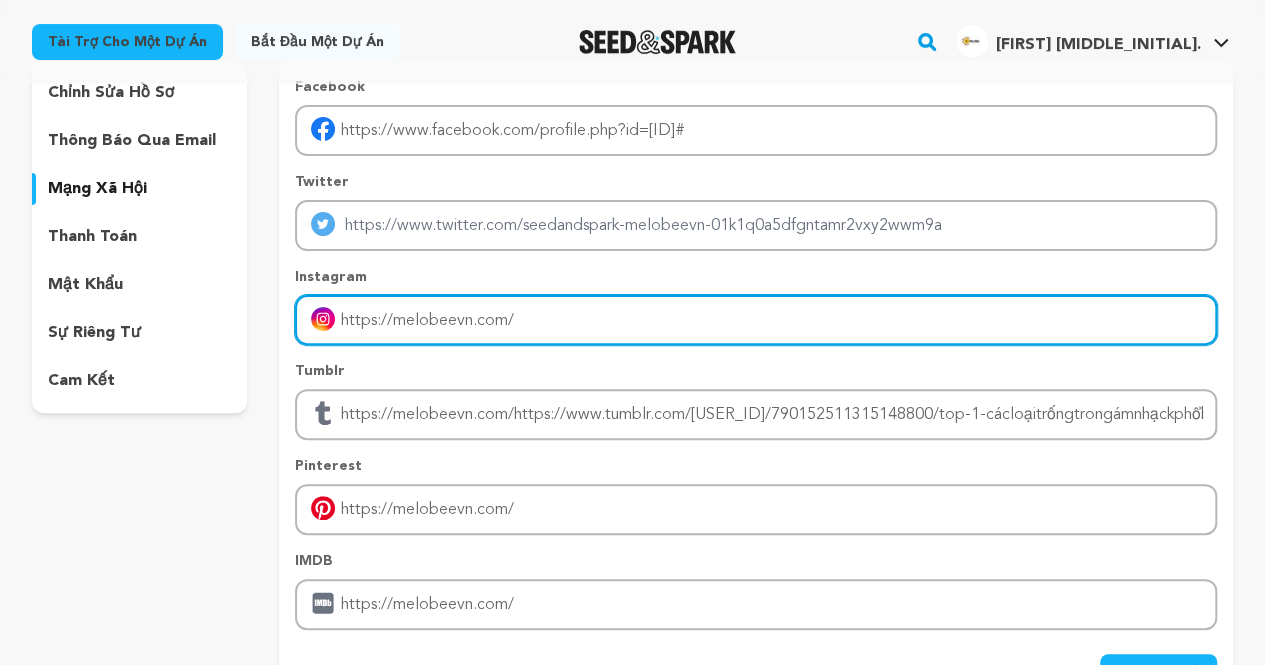 type on "https://melobeevn.com/" 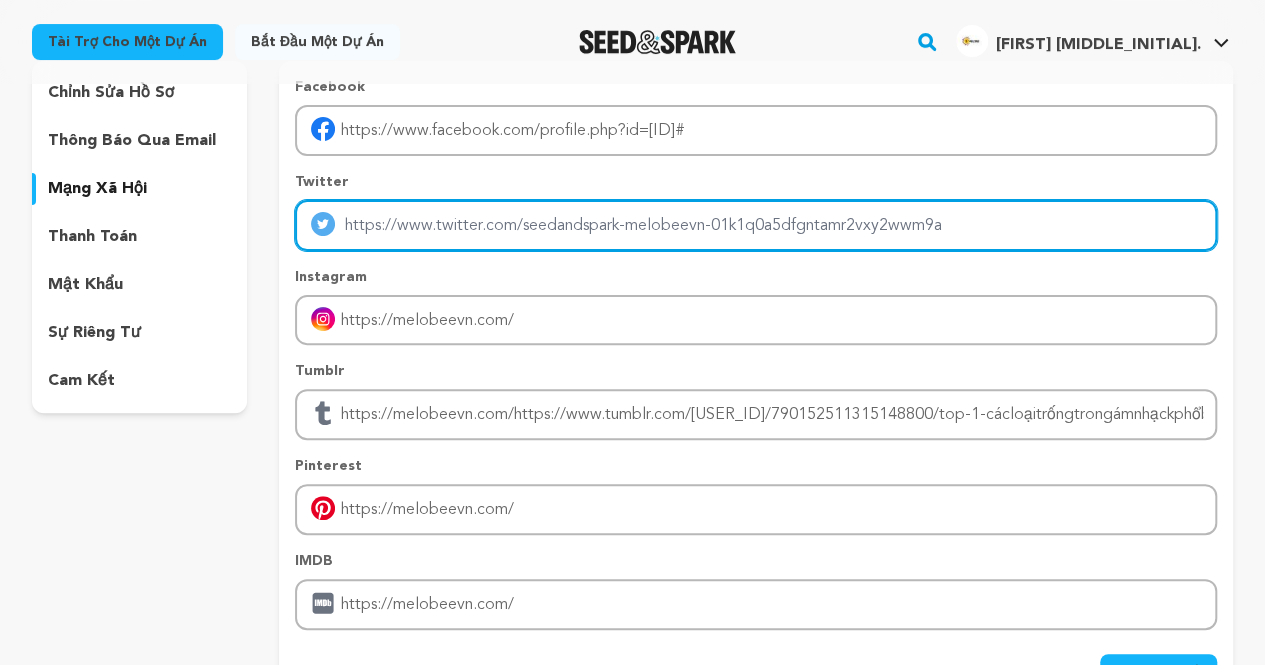 click at bounding box center [756, 225] 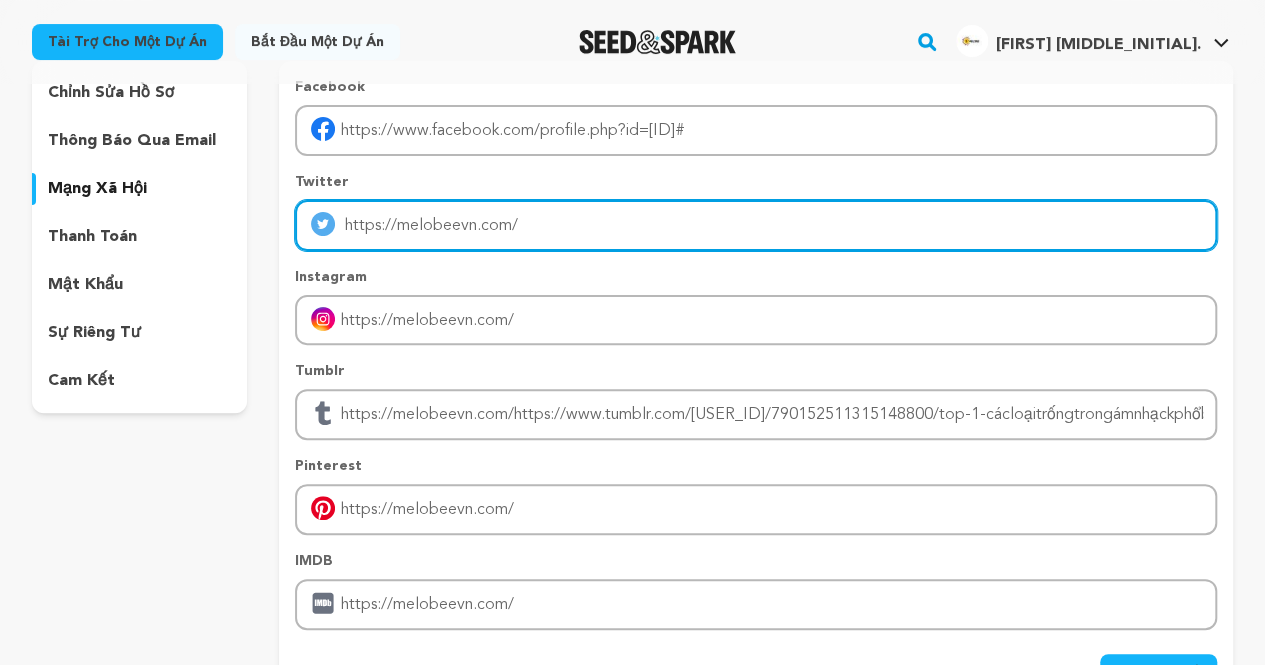 click on "https://melobeevn.com/" at bounding box center [756, 225] 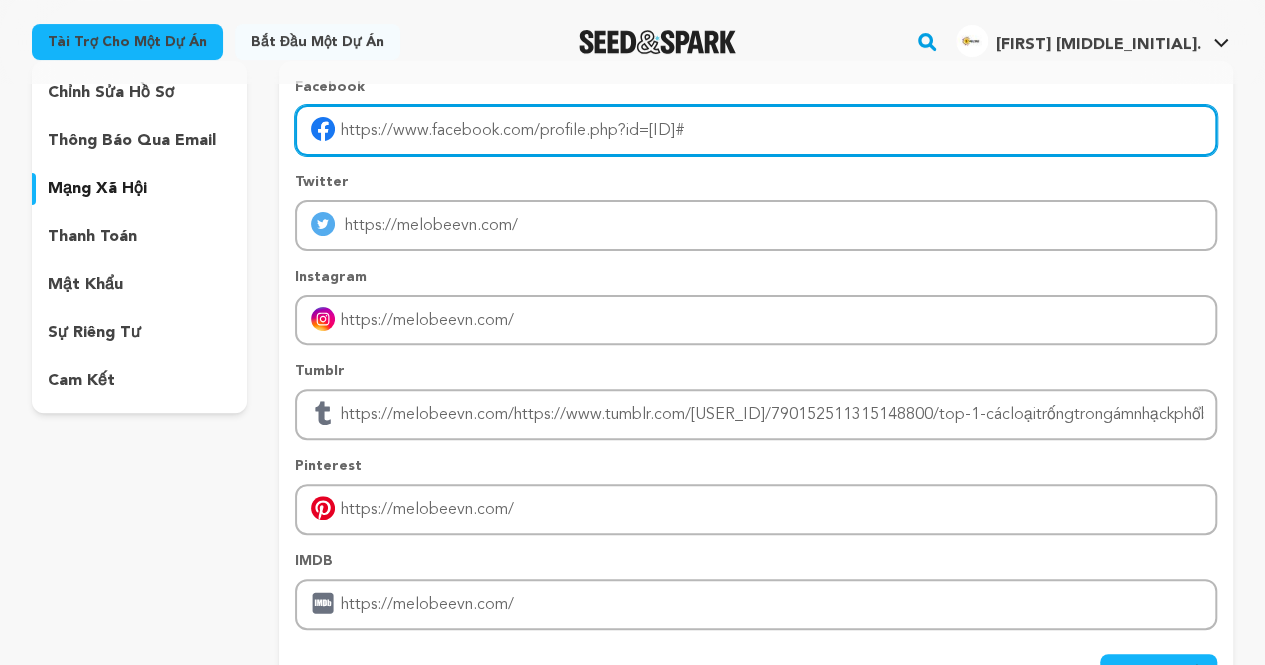 click on "https://www.facebook.com/profile.php?id=61576767452374#" at bounding box center [756, 130] 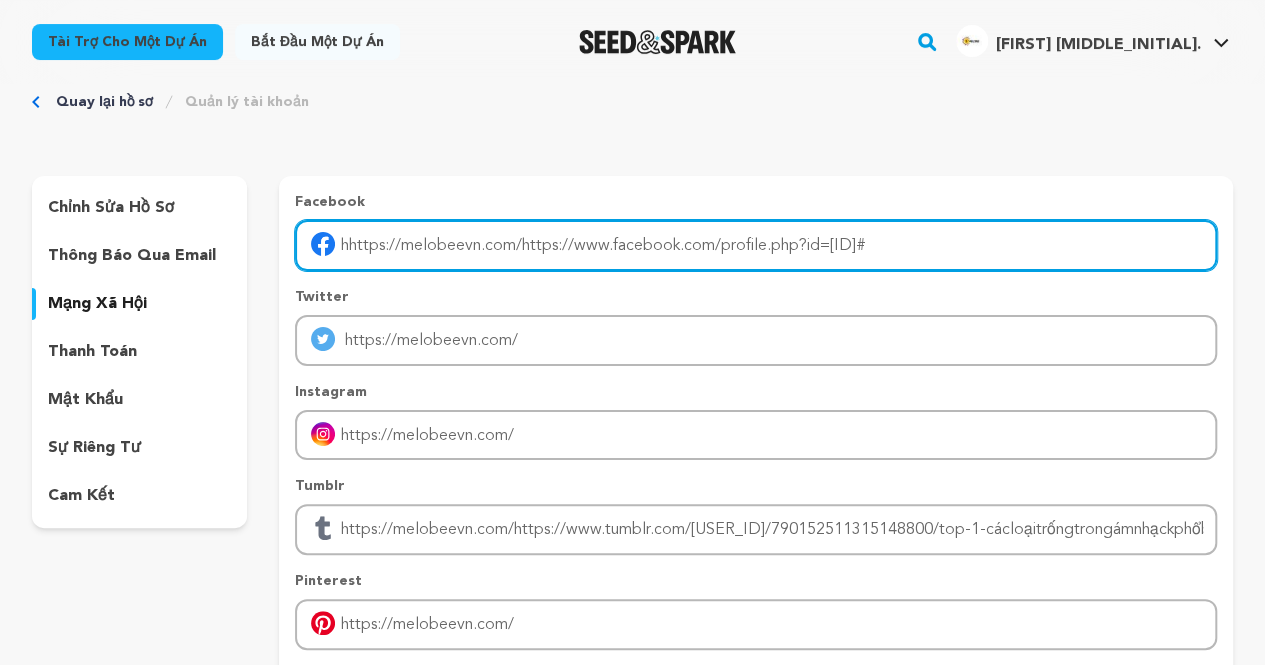 scroll, scrollTop: 27, scrollLeft: 0, axis: vertical 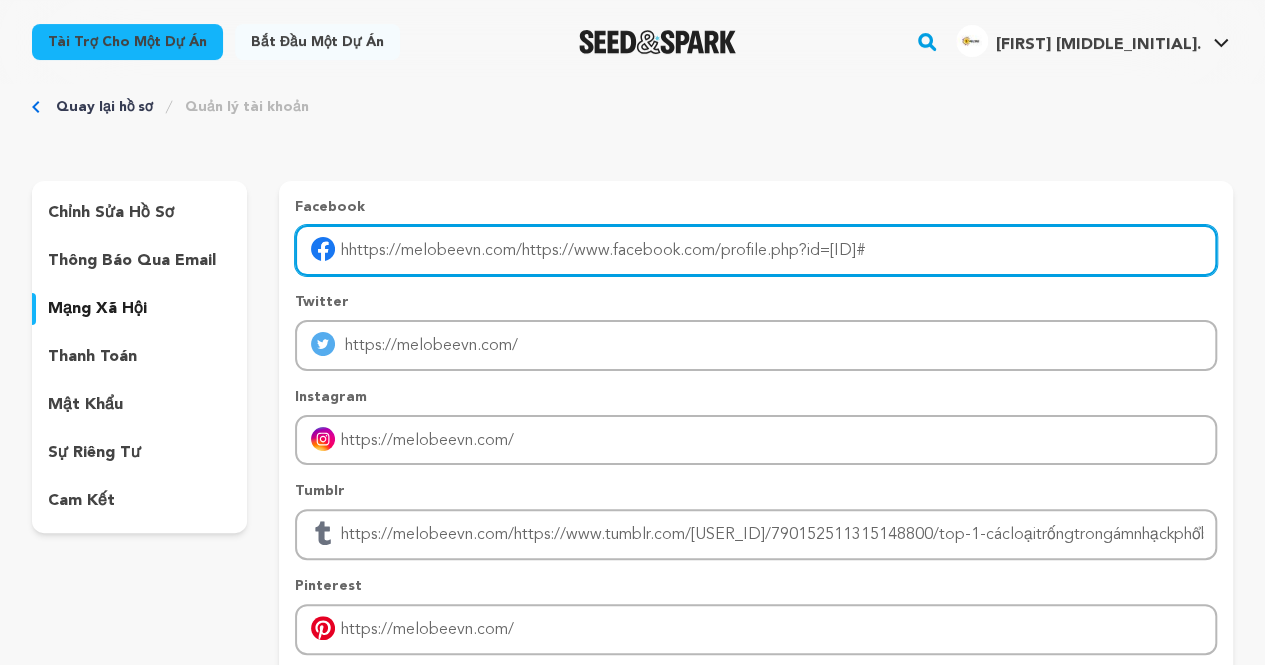 drag, startPoint x: 524, startPoint y: 252, endPoint x: 969, endPoint y: 255, distance: 445.0101 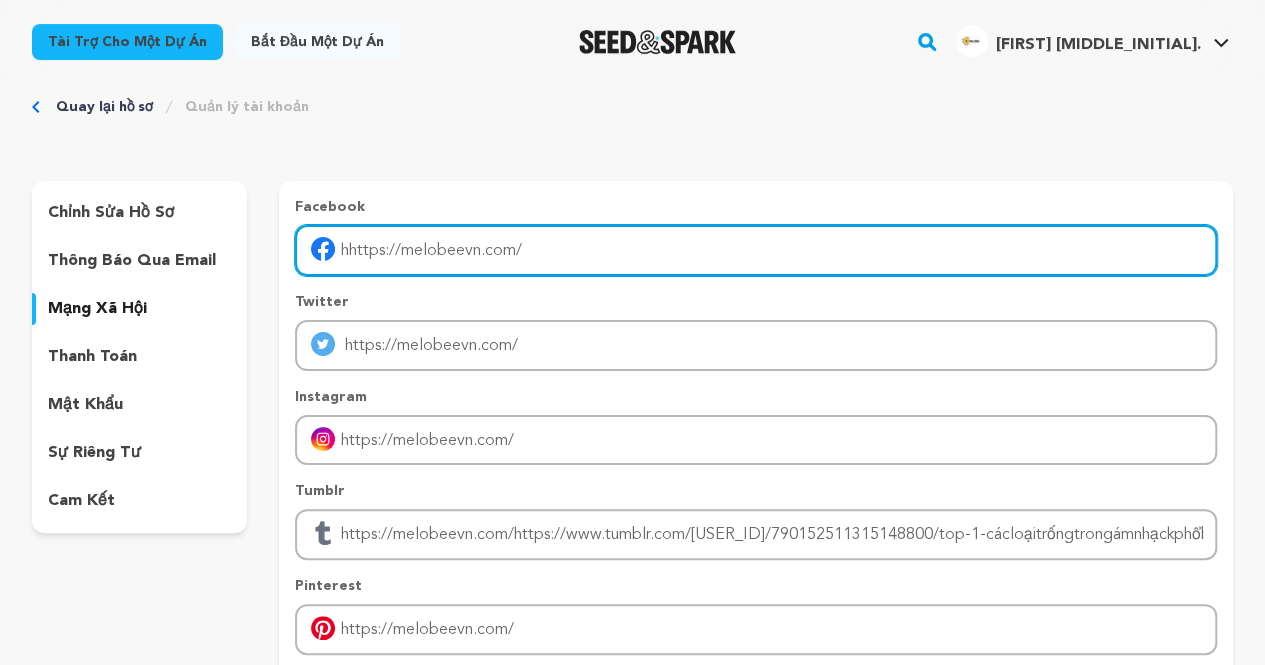 scroll, scrollTop: 92, scrollLeft: 0, axis: vertical 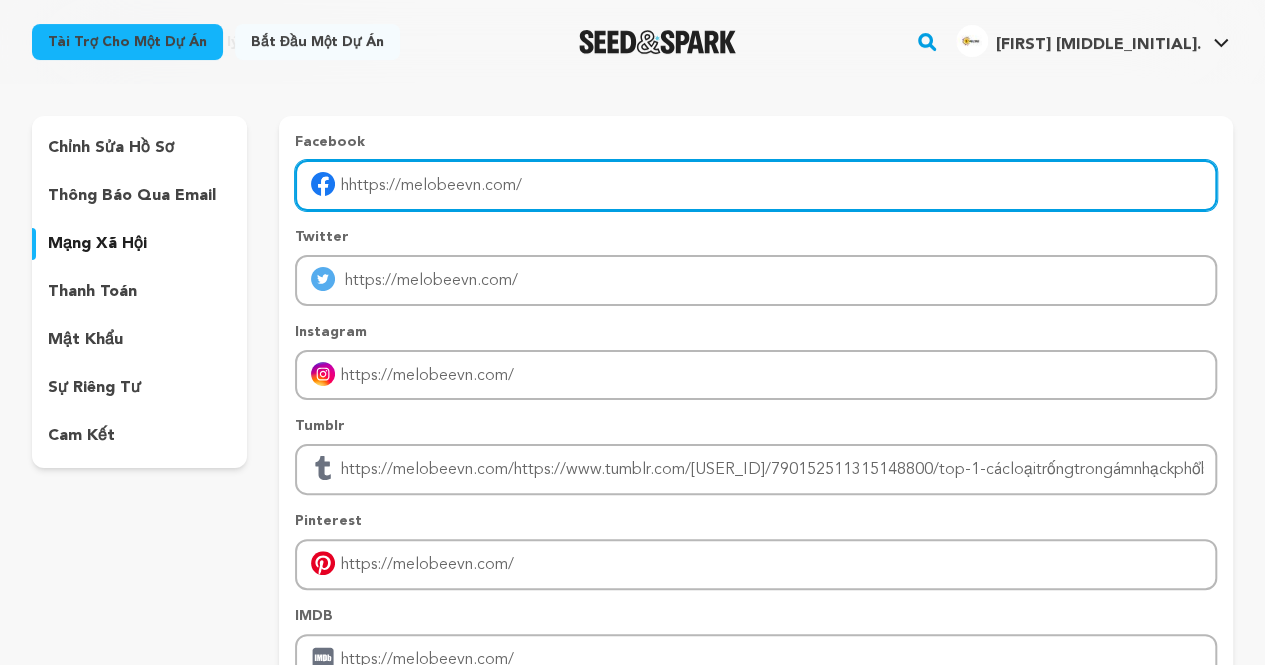 type on "hhttps://melobeevn.com/" 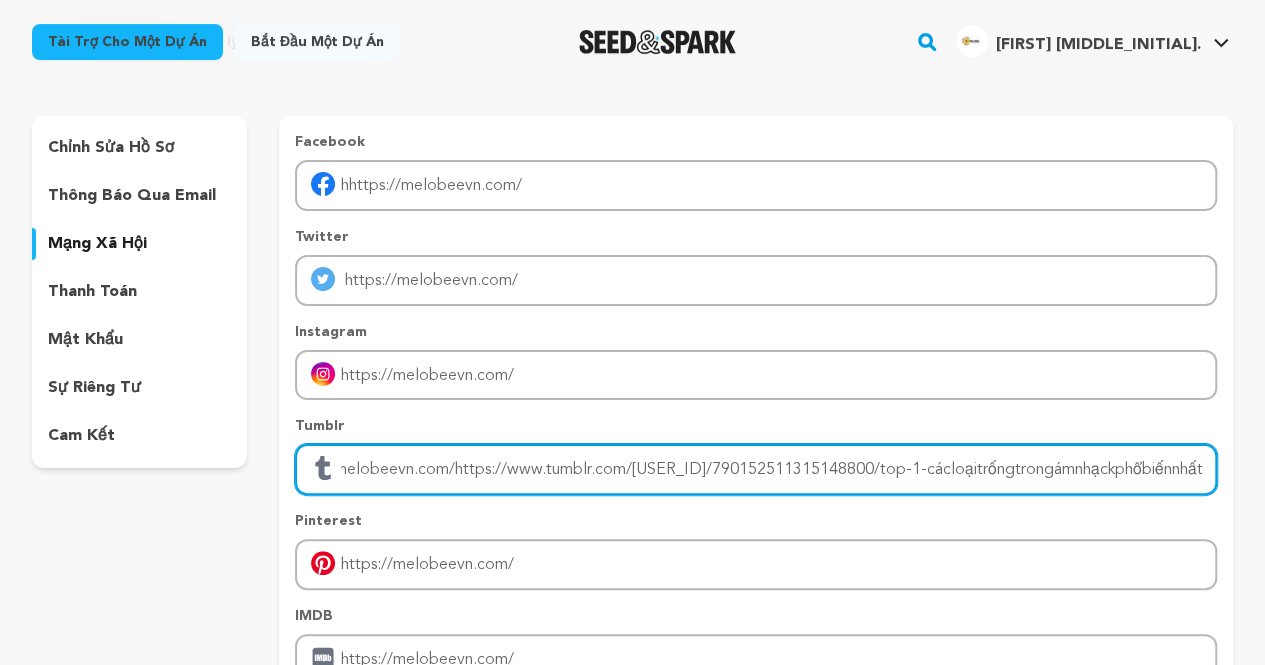 scroll, scrollTop: 0, scrollLeft: 752, axis: horizontal 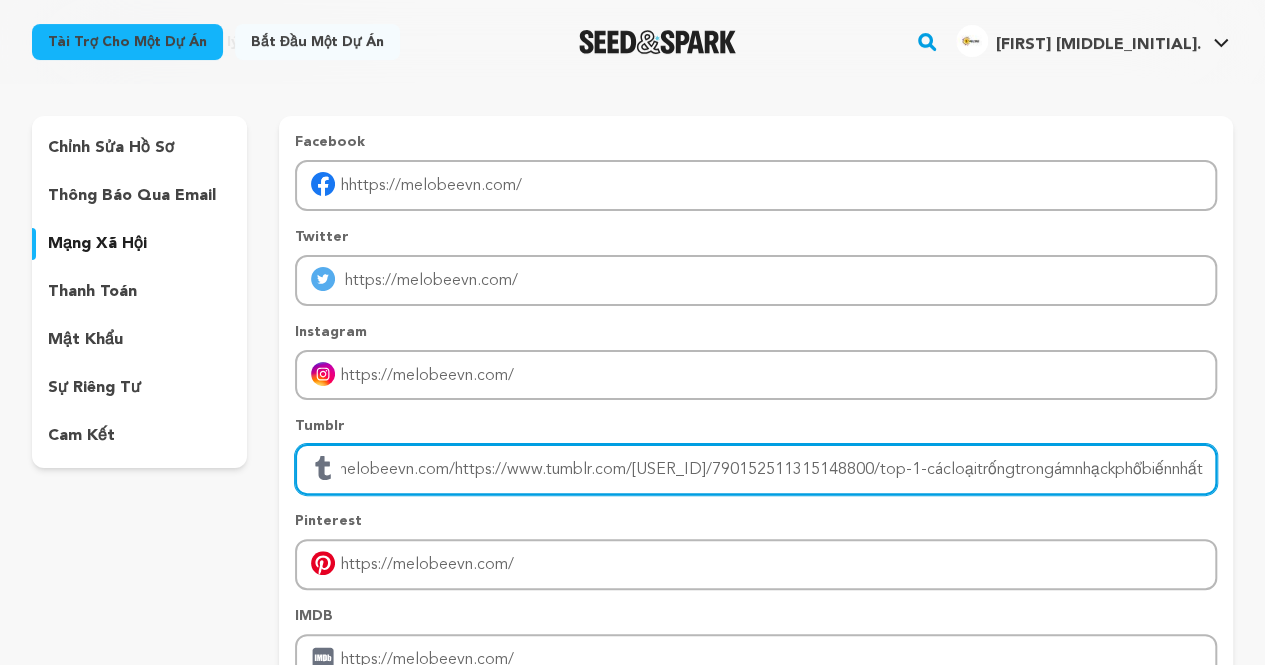 drag, startPoint x: 512, startPoint y: 471, endPoint x: 1279, endPoint y: 463, distance: 767.04175 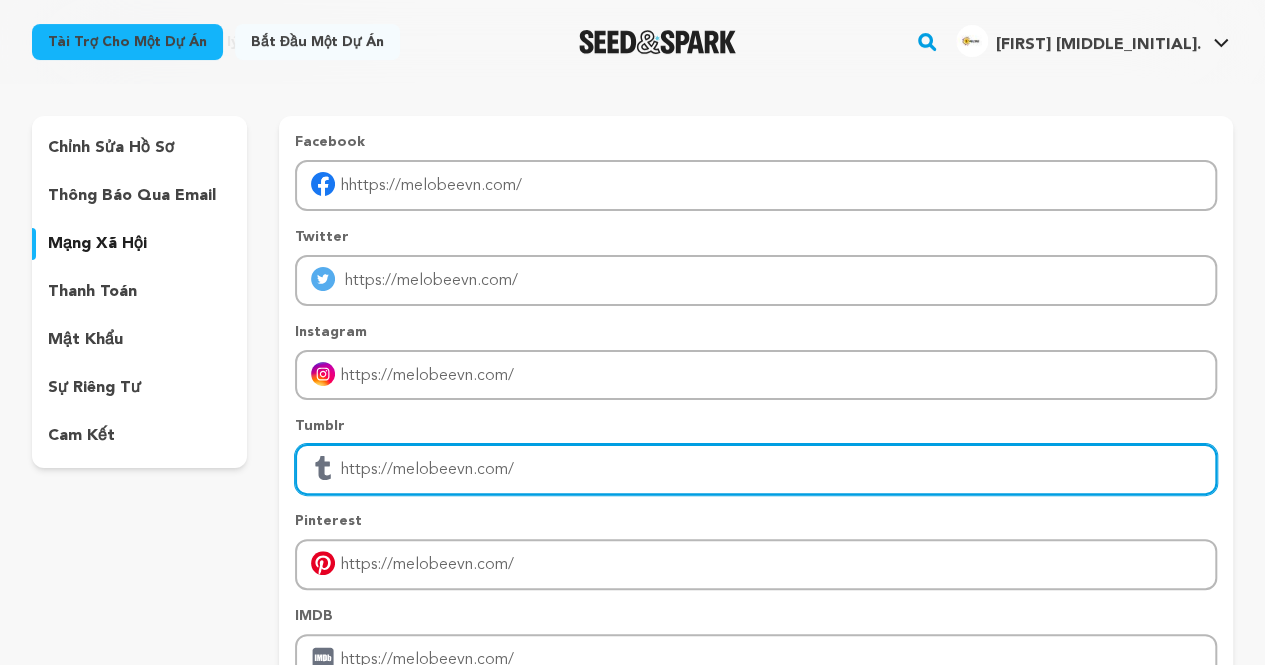 scroll, scrollTop: 0, scrollLeft: 0, axis: both 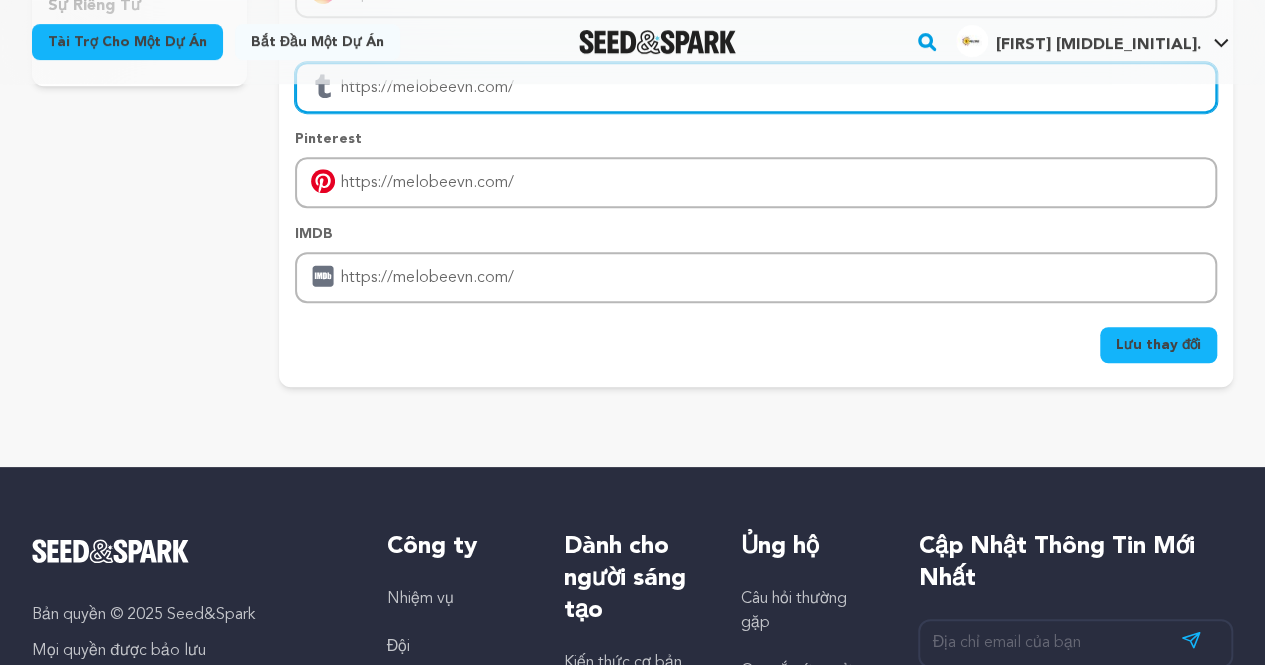 type on "https://melobeevn.com/" 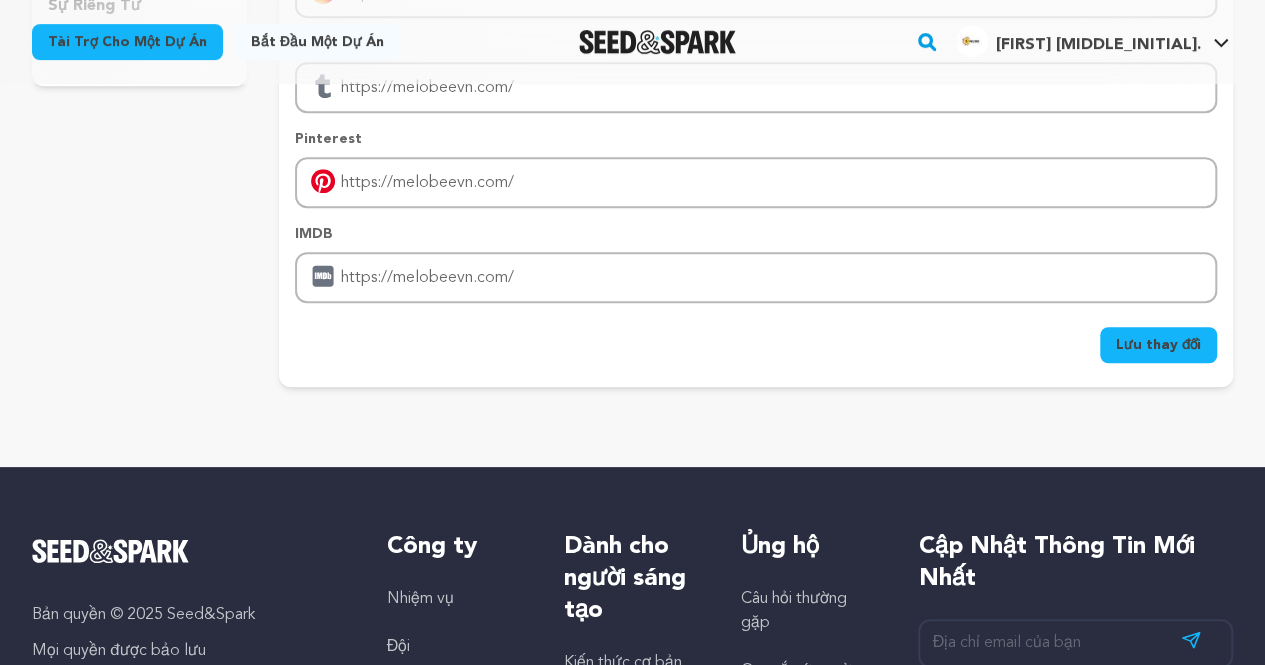 click on "Lưu thay đổi" at bounding box center [1158, 345] 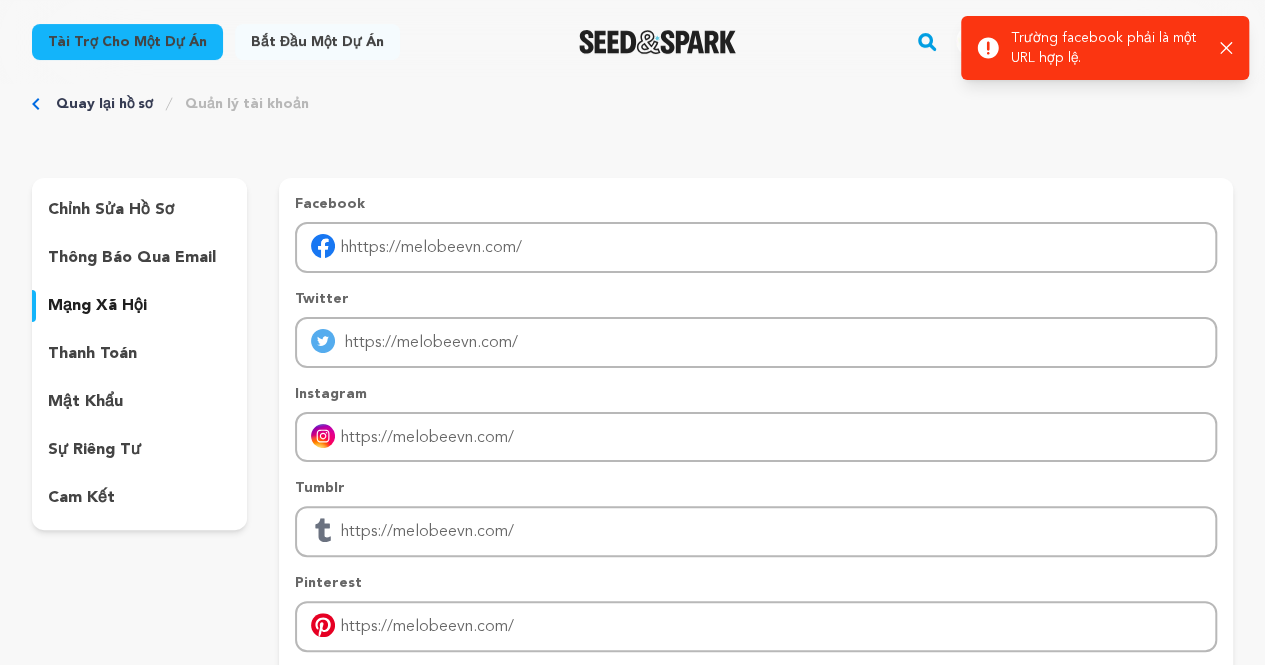 scroll, scrollTop: 0, scrollLeft: 0, axis: both 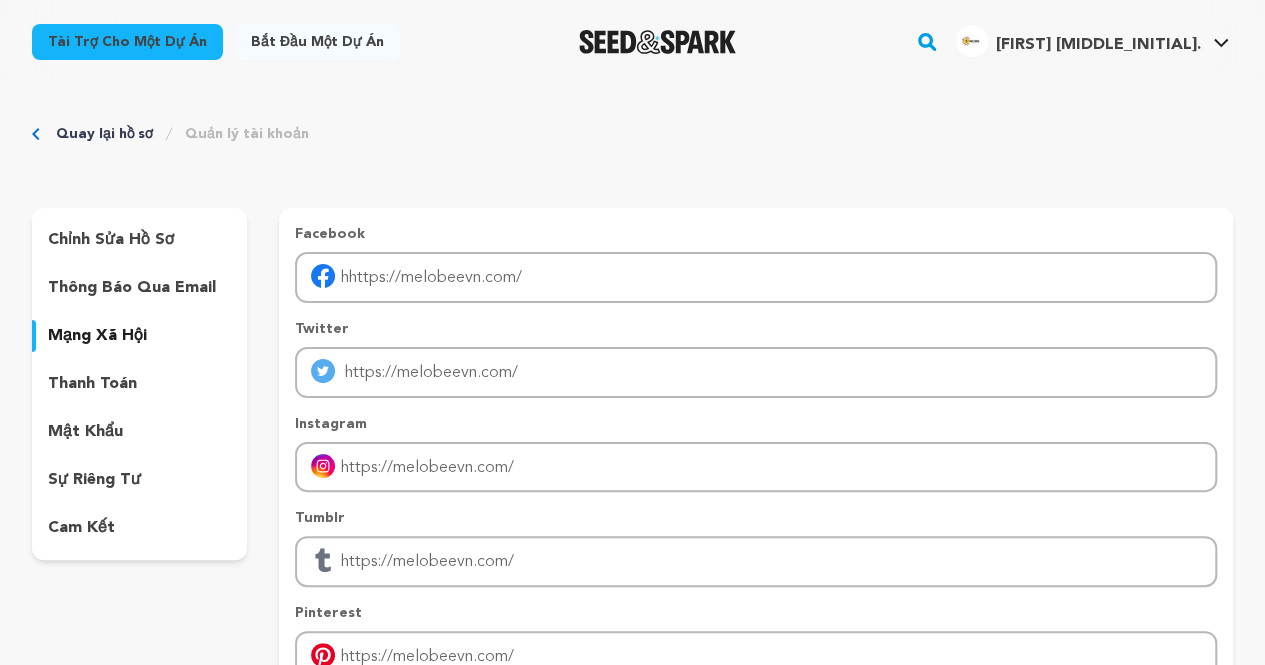 click on "thanh toán" at bounding box center (92, 384) 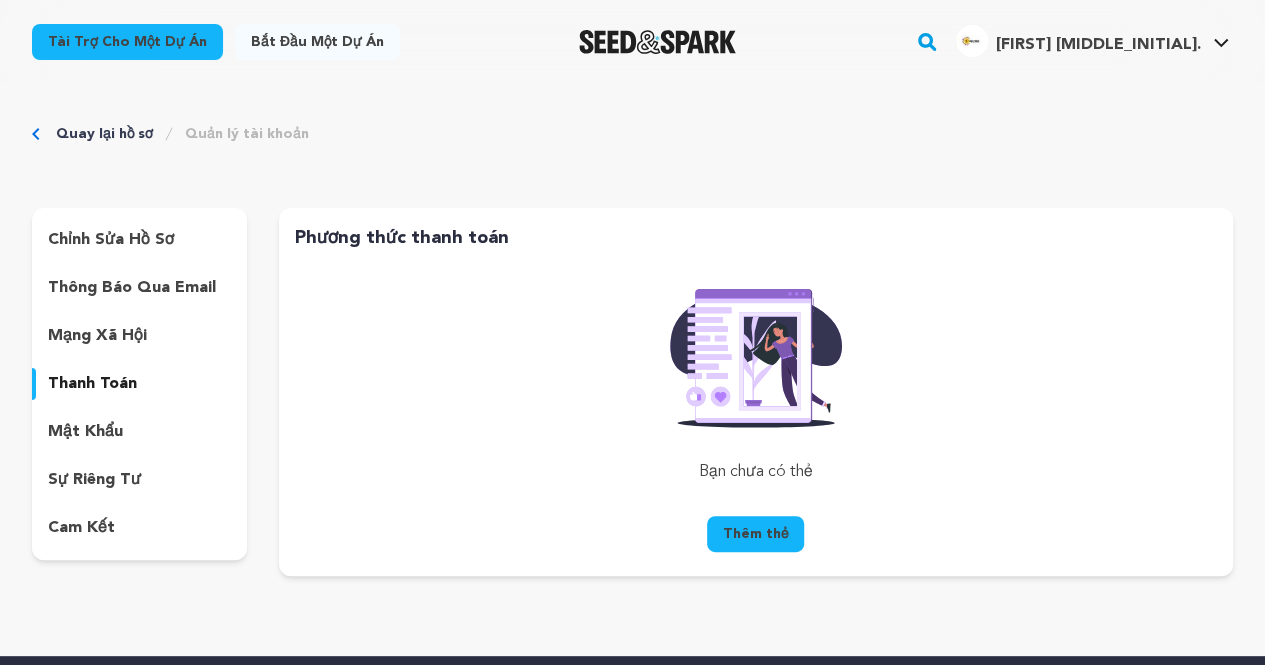 click on "mật khẩu" at bounding box center [85, 432] 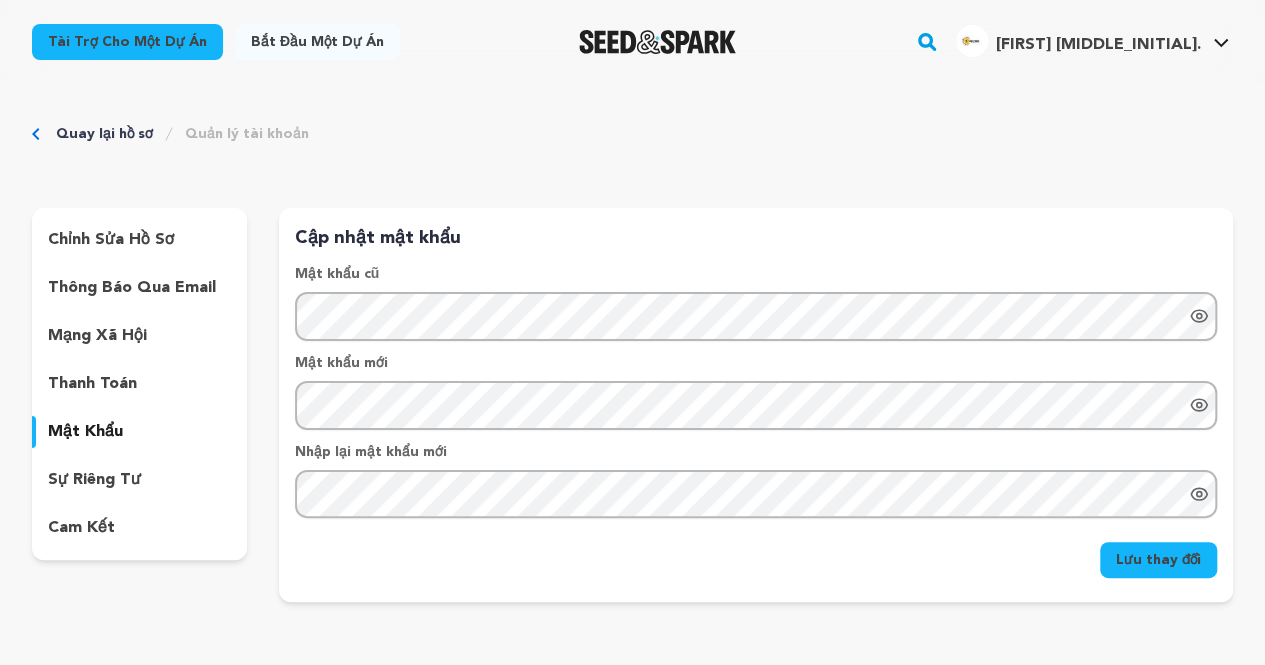 click on "sự riêng tư" at bounding box center [94, 480] 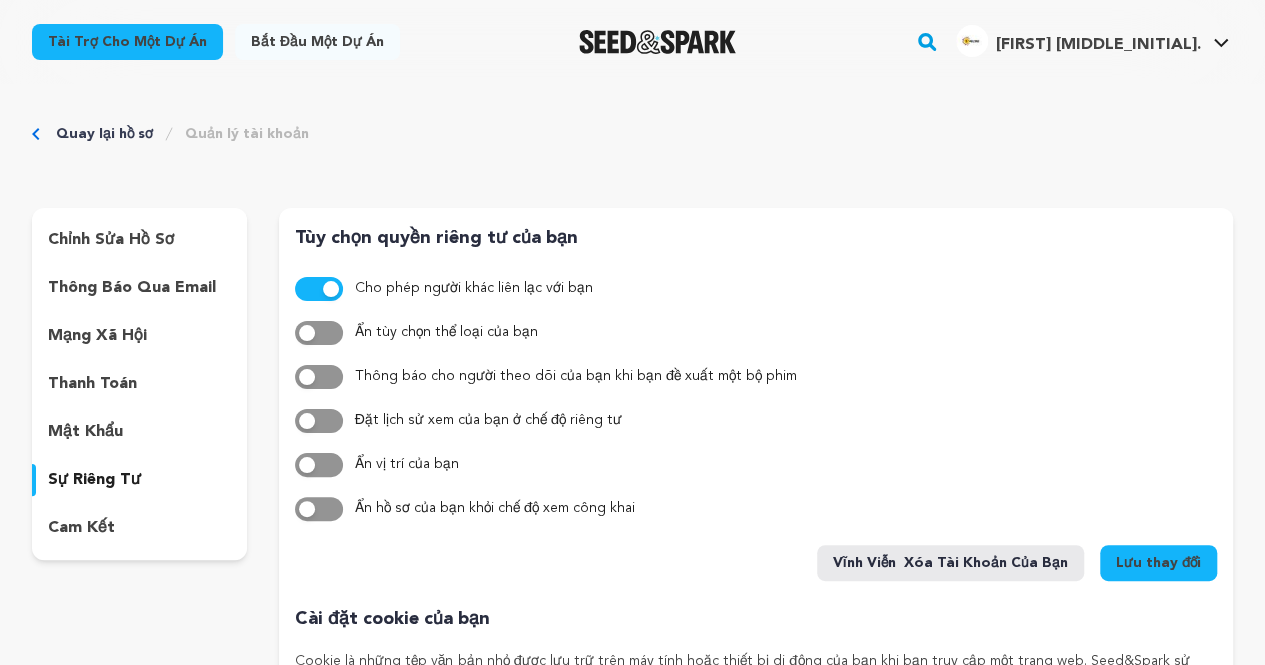 drag, startPoint x: 98, startPoint y: 507, endPoint x: 97, endPoint y: 525, distance: 18.027756 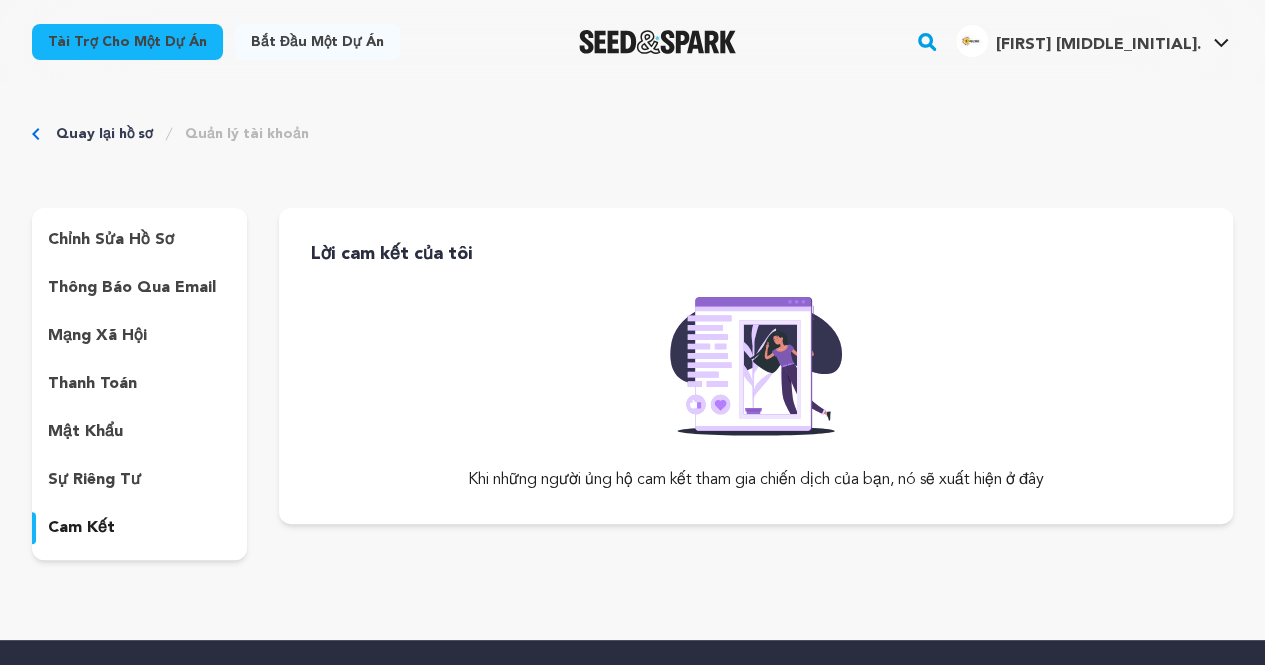 click on "Lời cam kết của tôi" at bounding box center [392, 254] 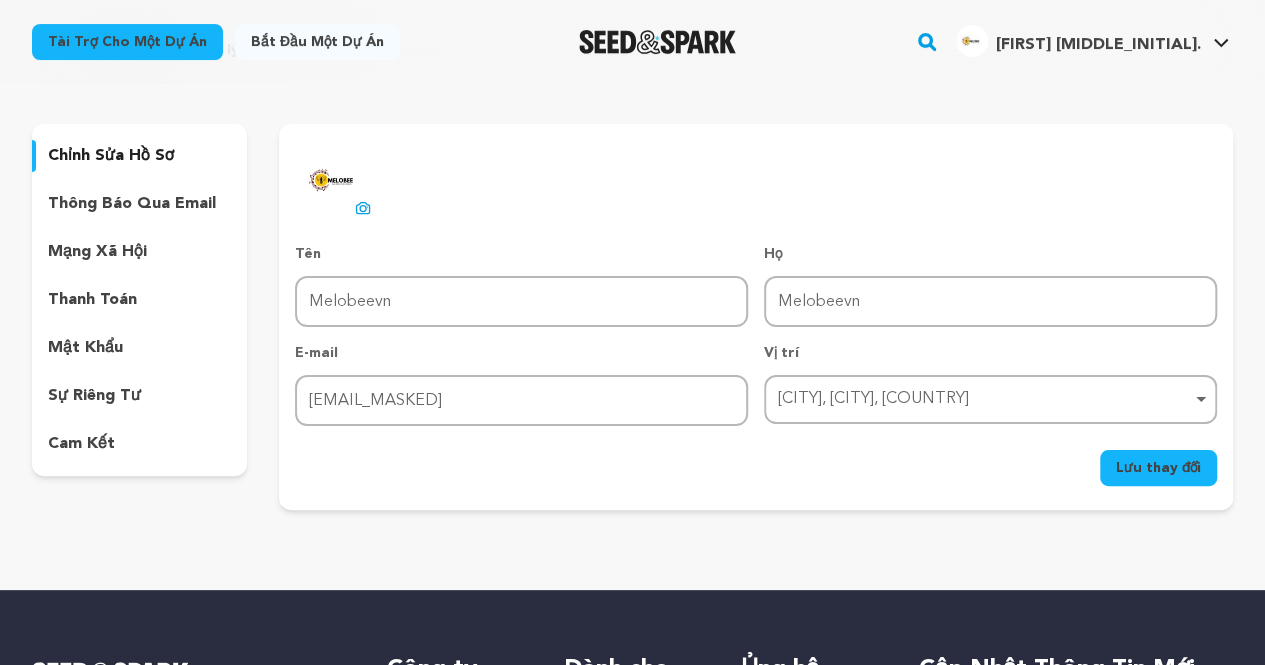 scroll, scrollTop: 88, scrollLeft: 0, axis: vertical 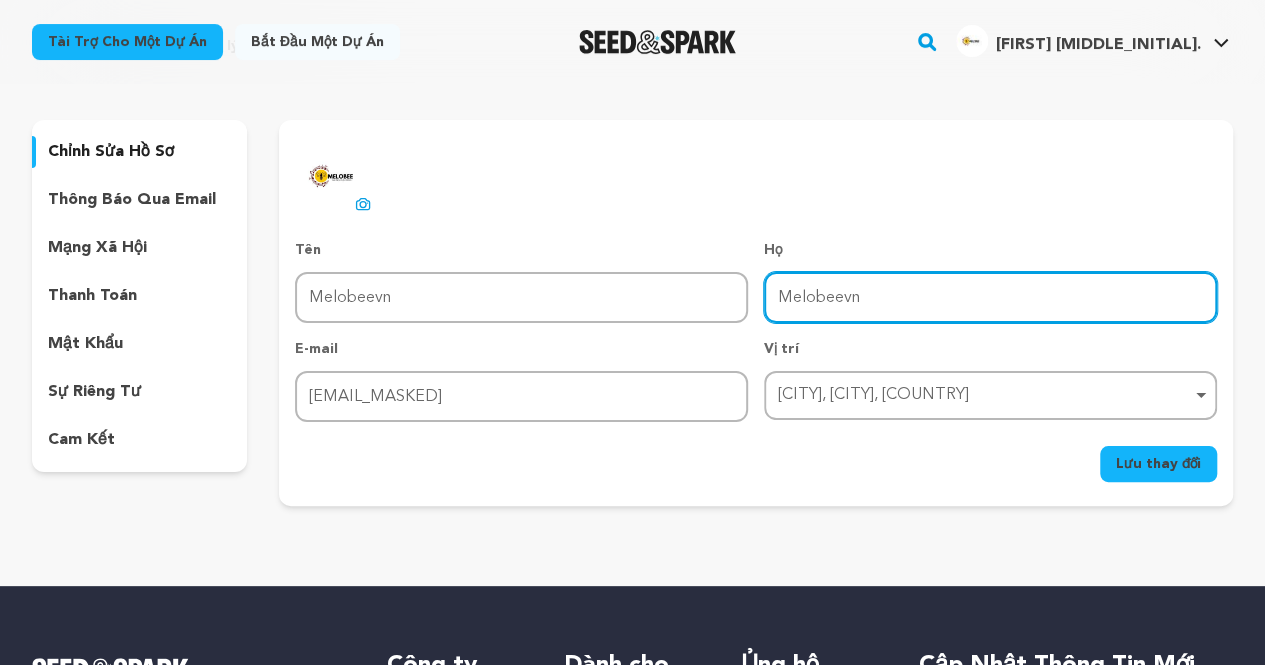 click on "Melobeevn" at bounding box center [990, 297] 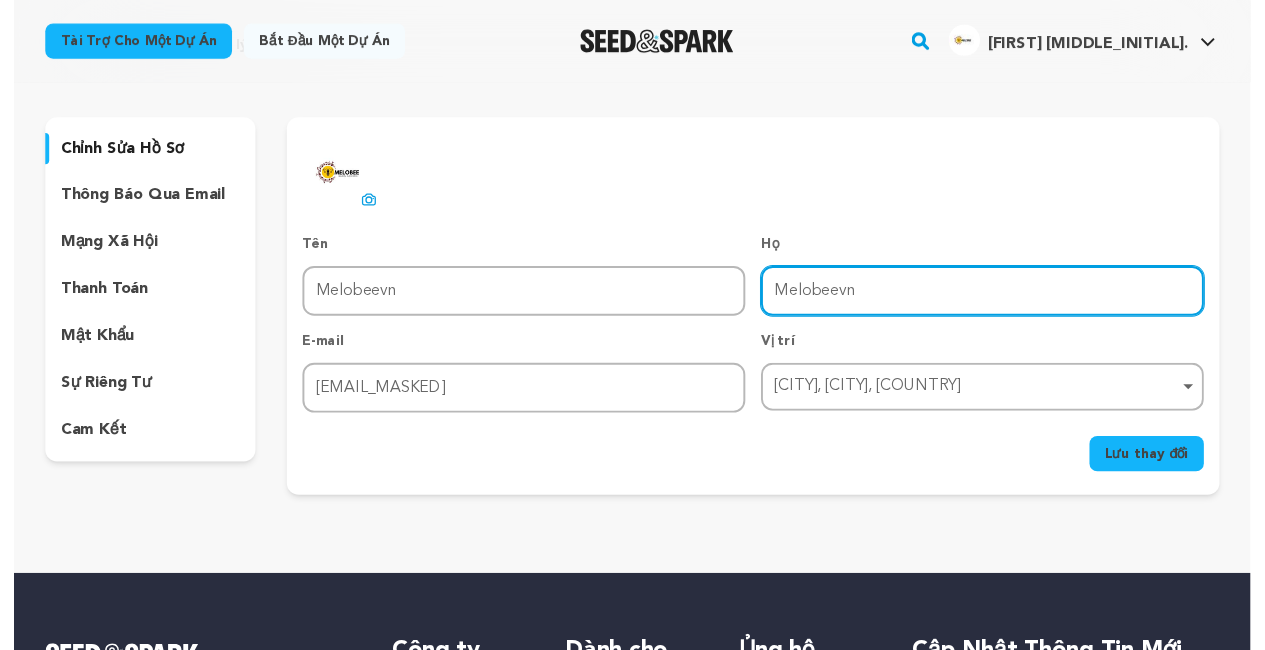 scroll, scrollTop: 0, scrollLeft: 0, axis: both 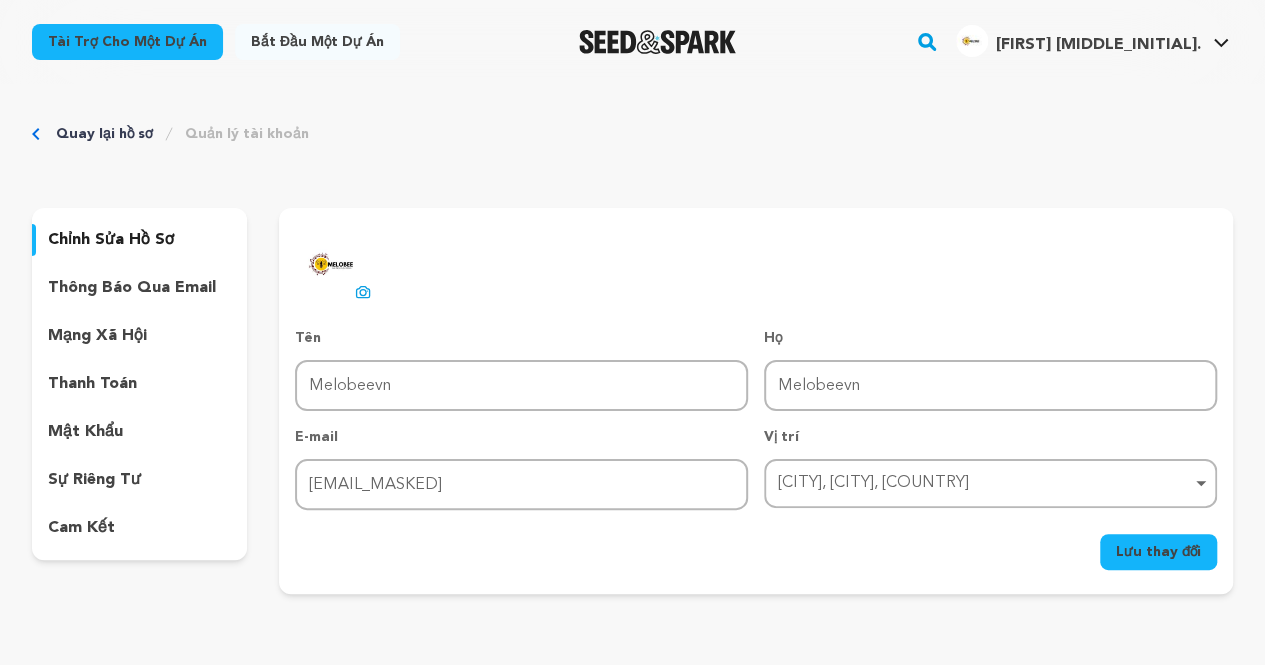 click on "Quản lý tài khoản" at bounding box center [247, 134] 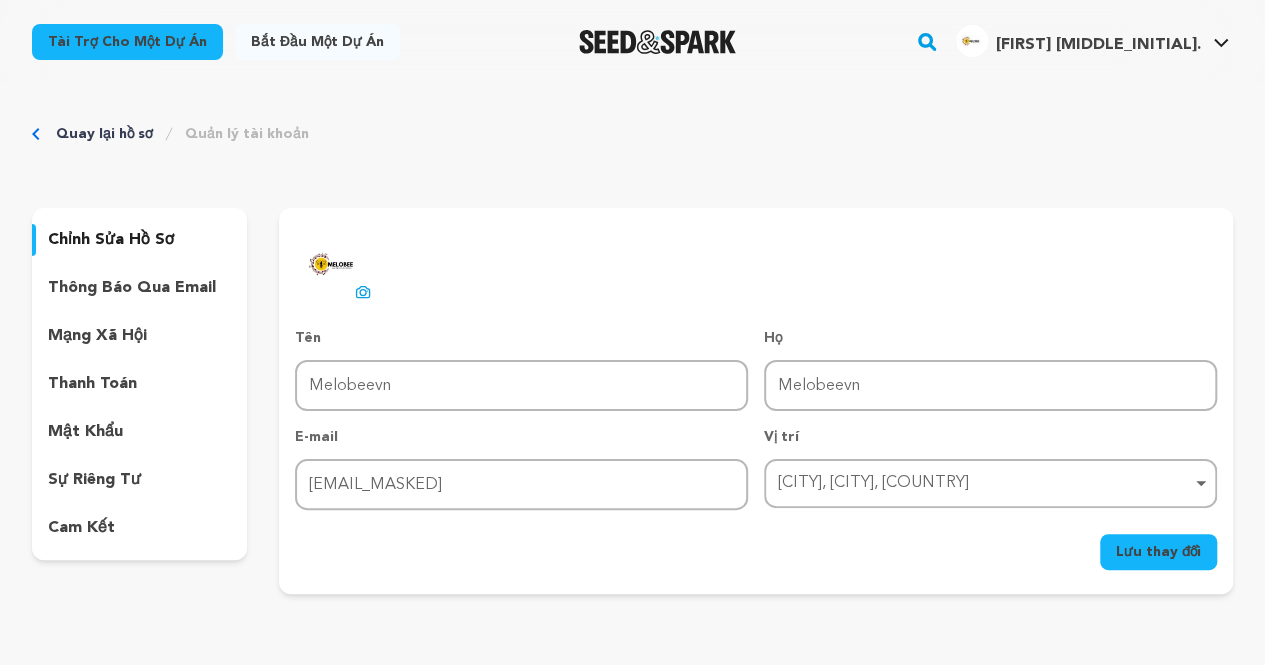 click on "Quản lý tài khoản" at bounding box center (247, 134) 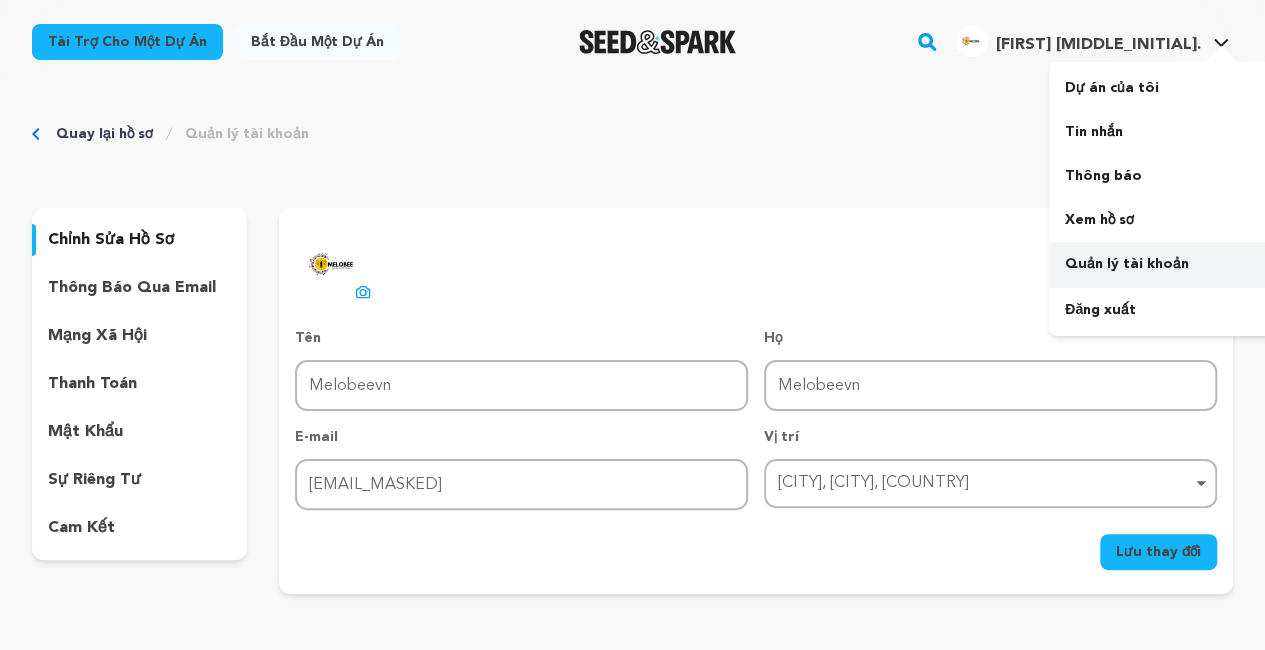 click on "Quản lý tài khoản" at bounding box center [1127, 264] 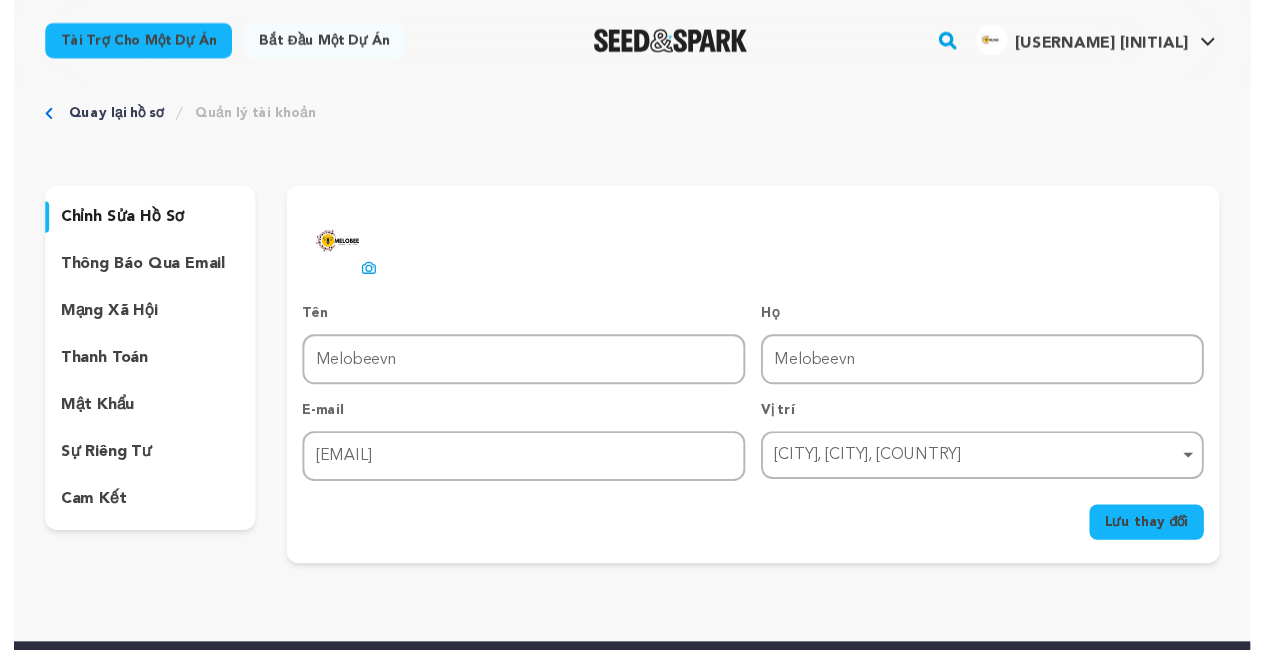 scroll, scrollTop: 0, scrollLeft: 0, axis: both 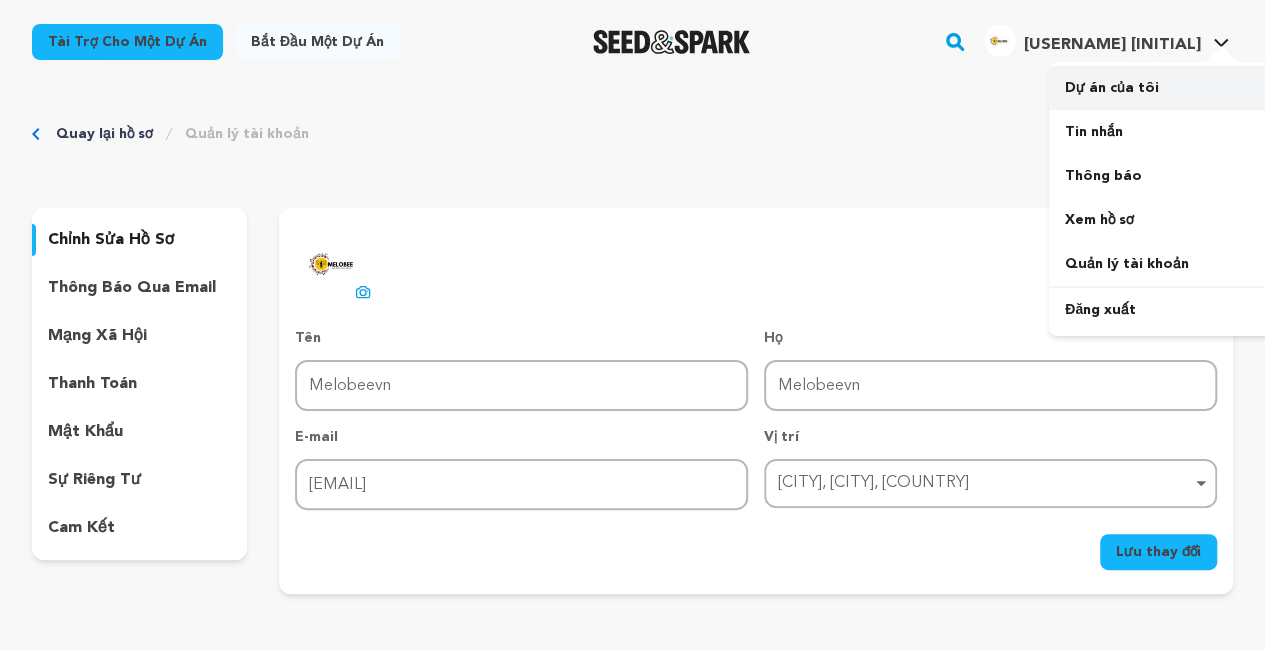 click on "Dự án của tôi" at bounding box center [1112, 88] 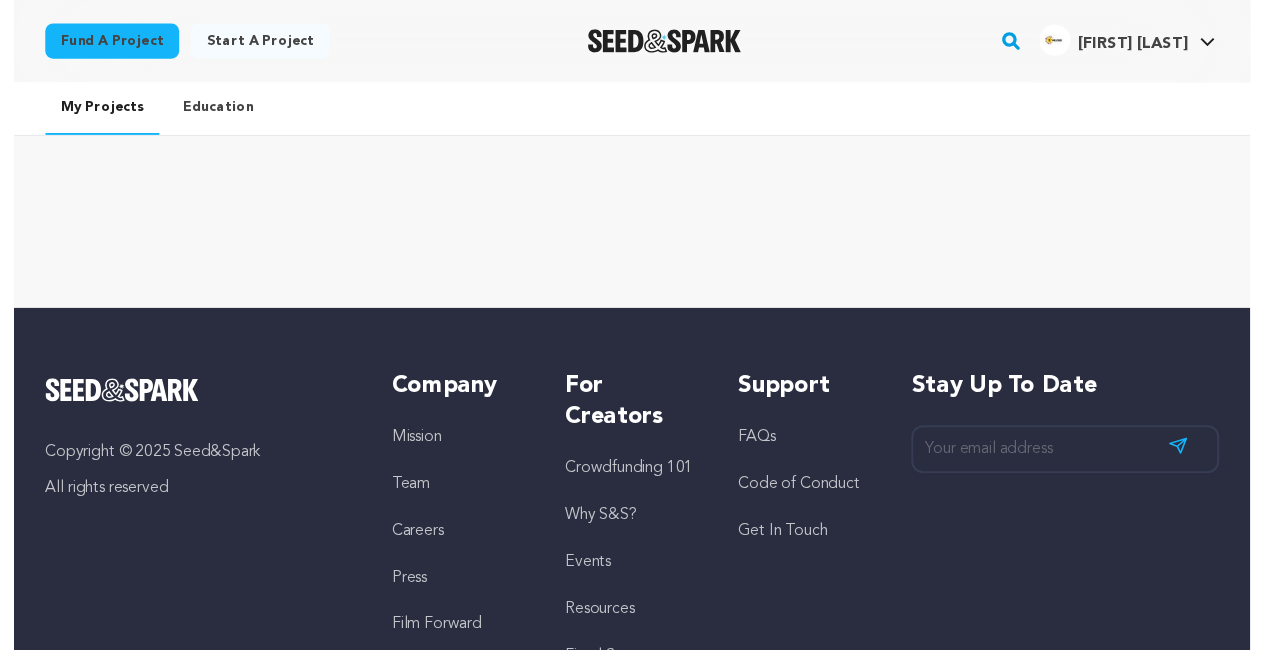 scroll, scrollTop: 0, scrollLeft: 0, axis: both 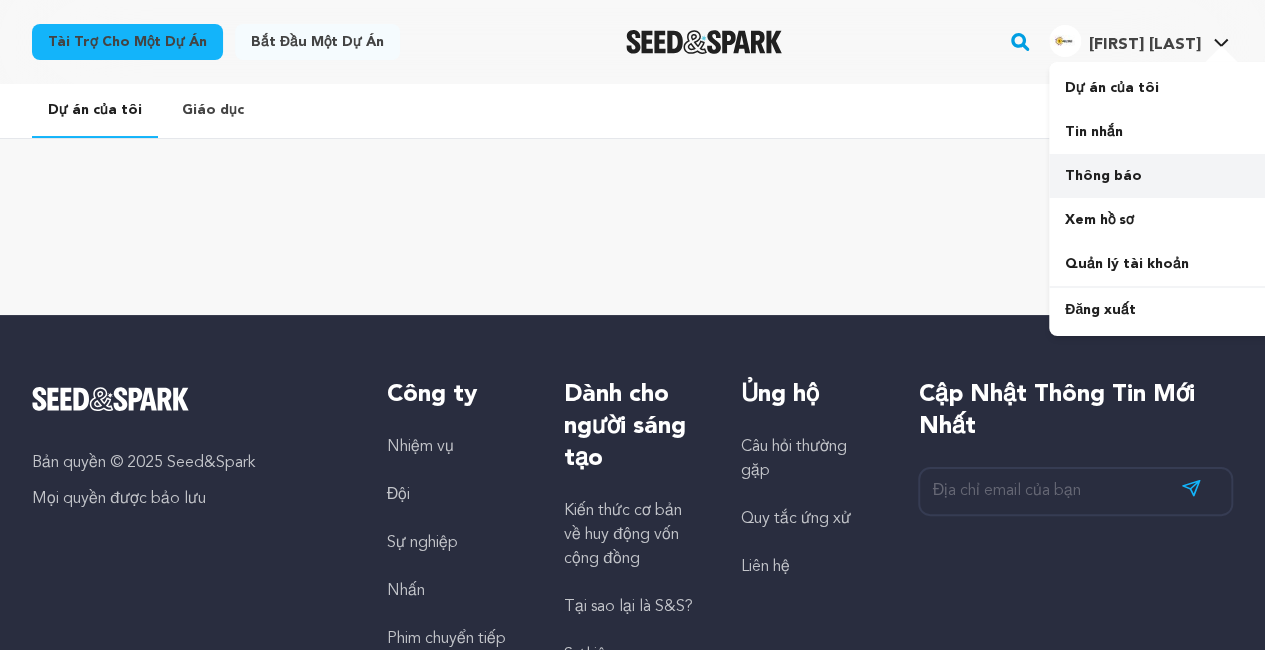 click on "Thông báo" at bounding box center (1103, 176) 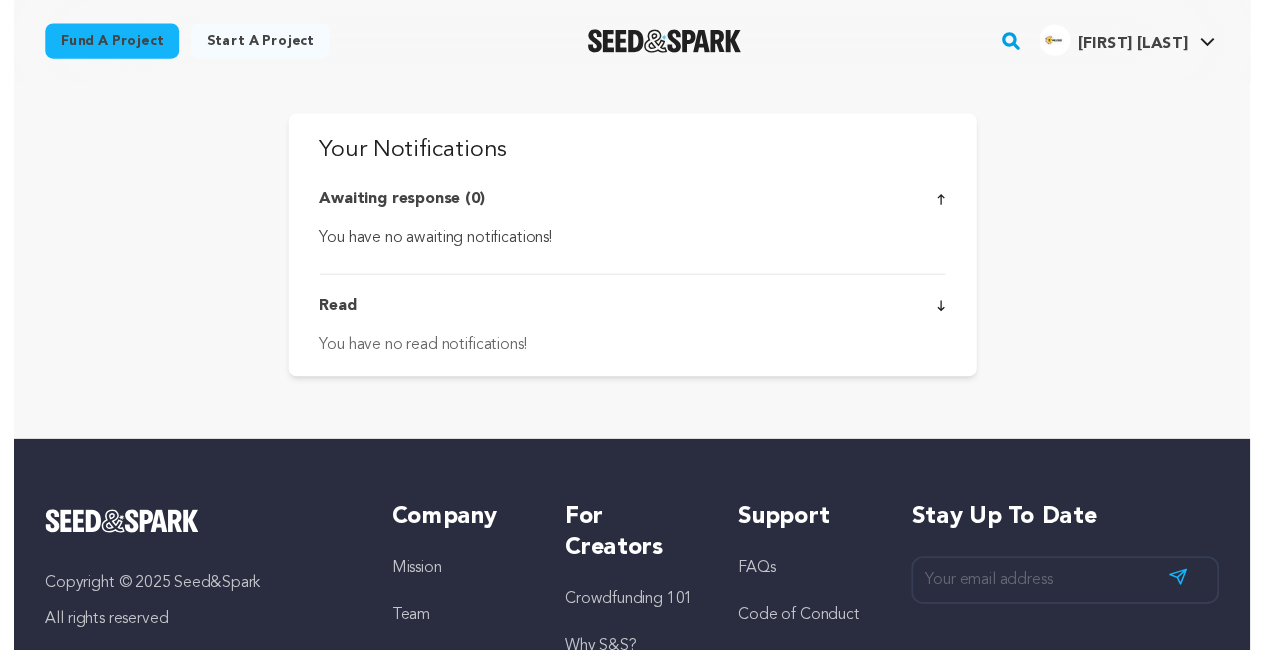 scroll, scrollTop: 0, scrollLeft: 0, axis: both 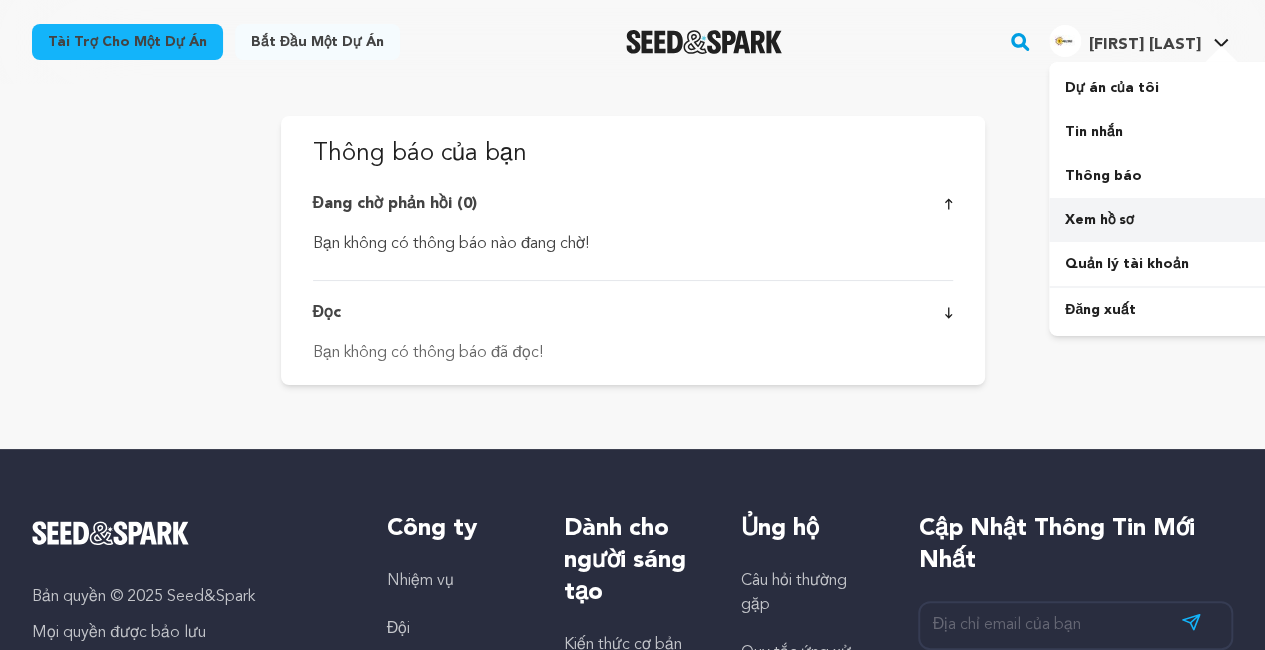 click on "Xem hồ sơ" at bounding box center (1161, 220) 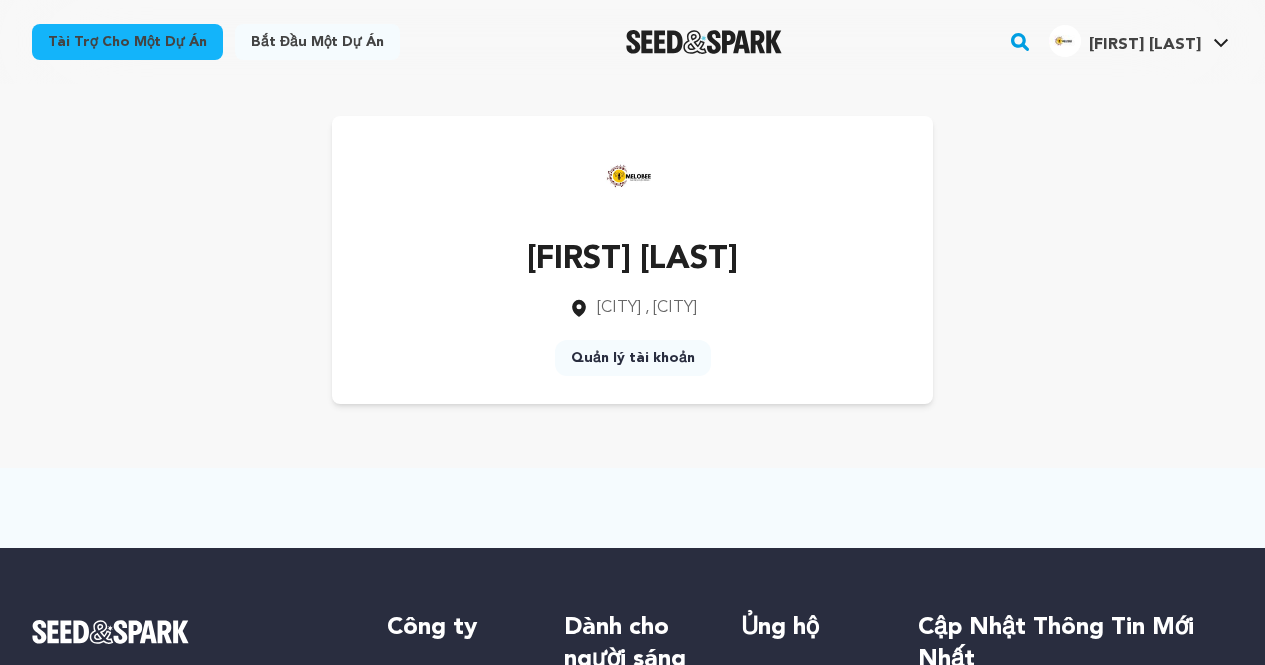 scroll, scrollTop: 0, scrollLeft: 0, axis: both 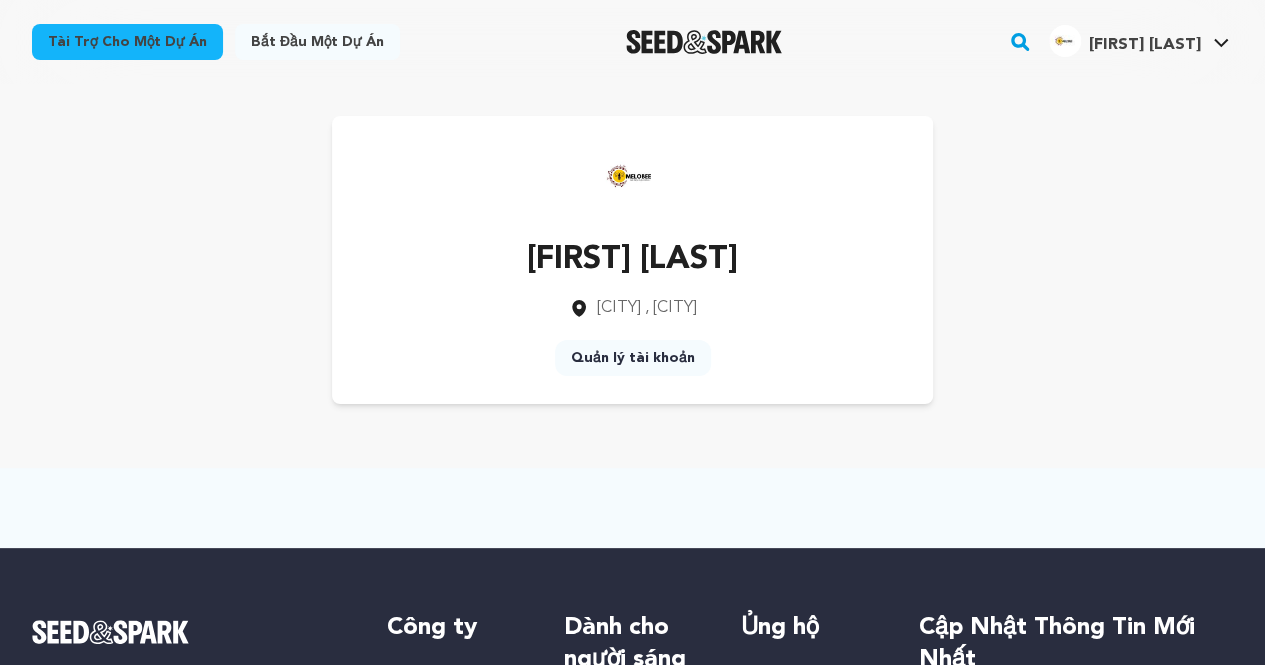 click on "Quản lý tài khoản" at bounding box center [633, 358] 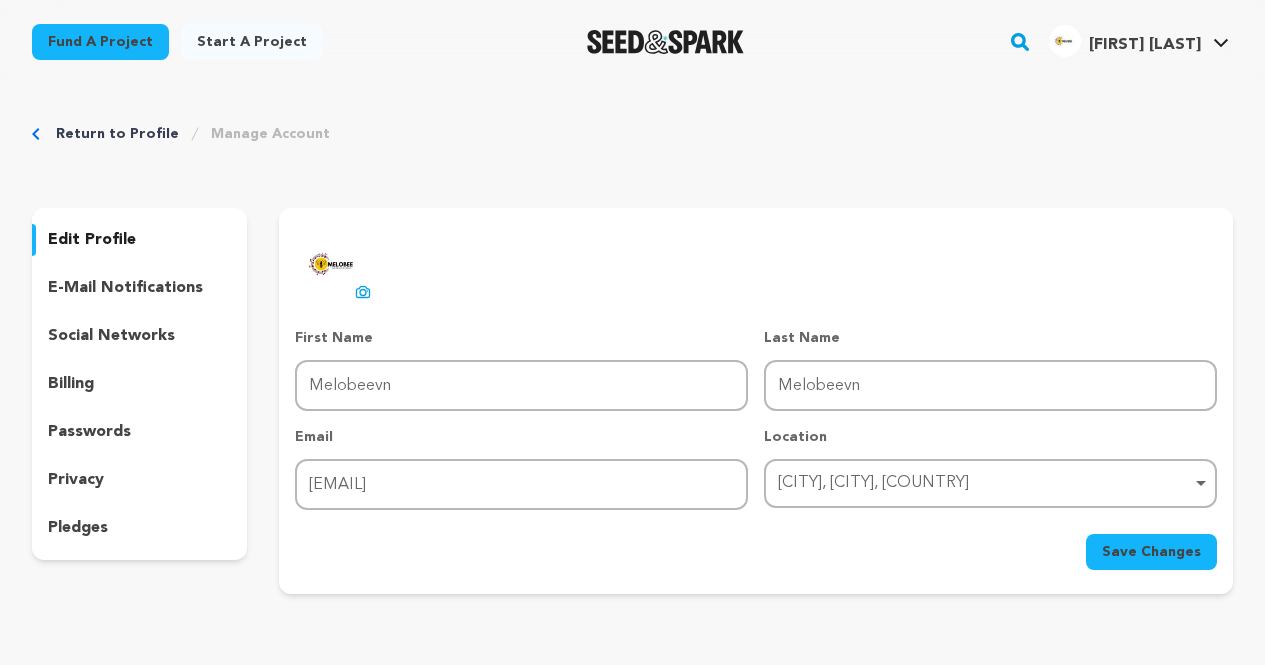 scroll, scrollTop: 0, scrollLeft: 0, axis: both 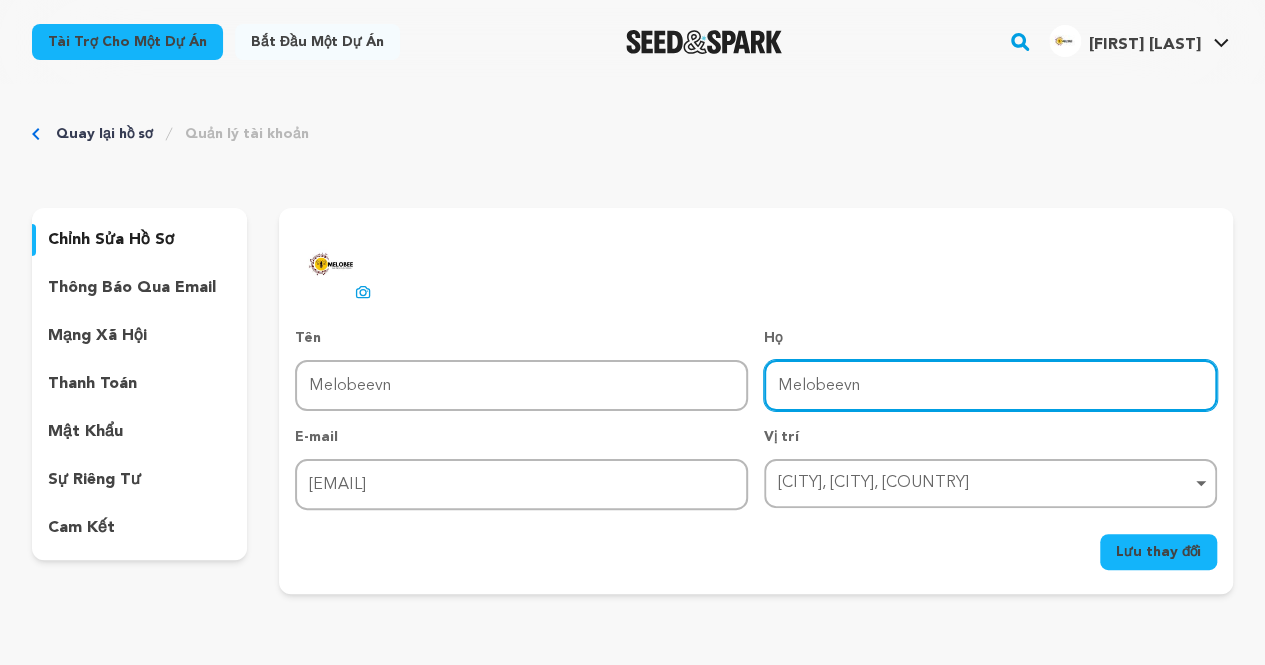 drag, startPoint x: 888, startPoint y: 393, endPoint x: 729, endPoint y: 403, distance: 159.31415 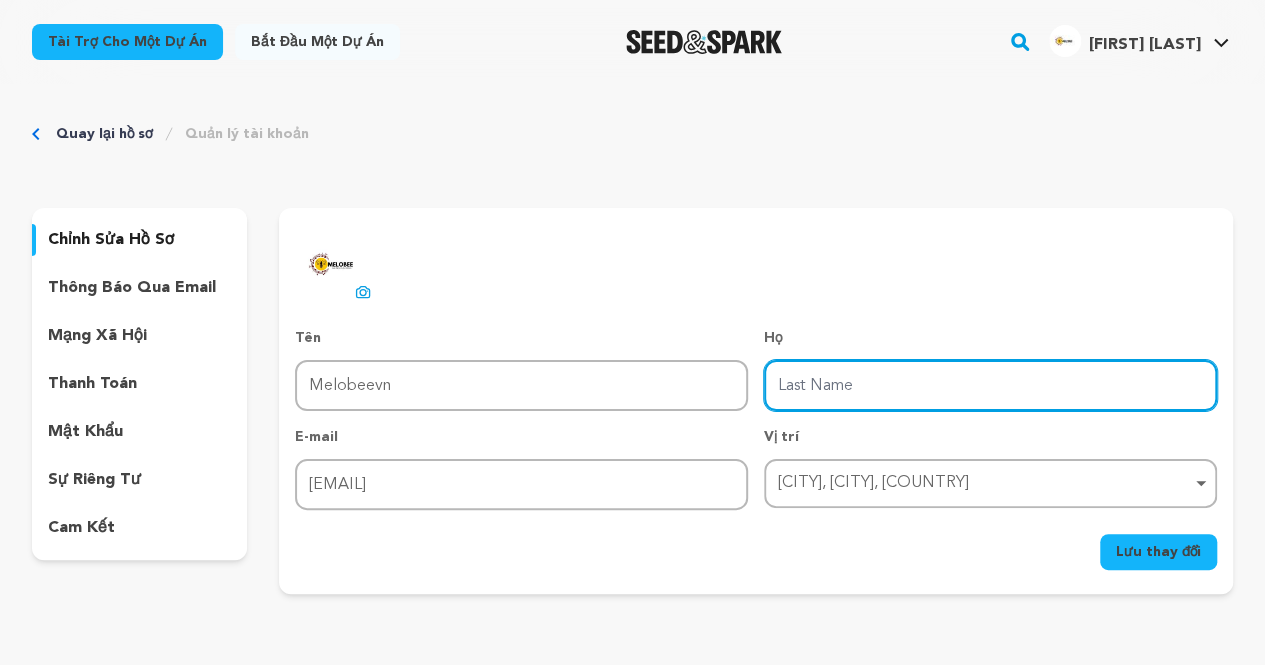 paste on "https://melobeevn.com/" 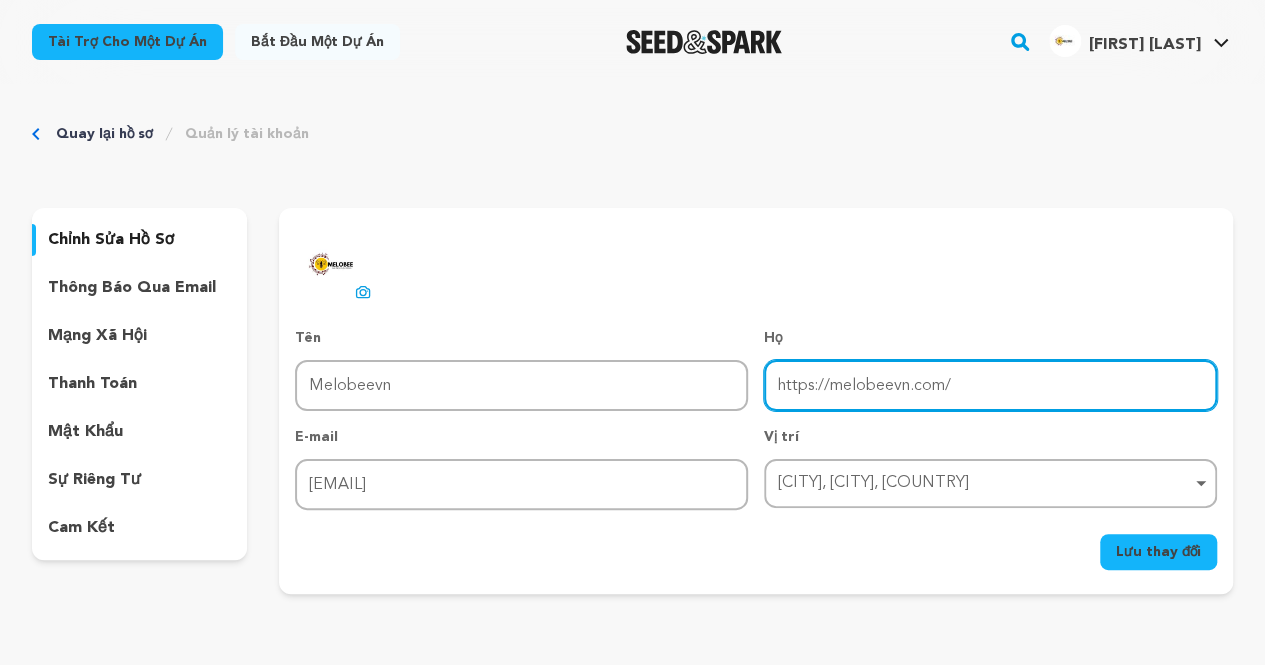 type on "https://melobeevn.com/" 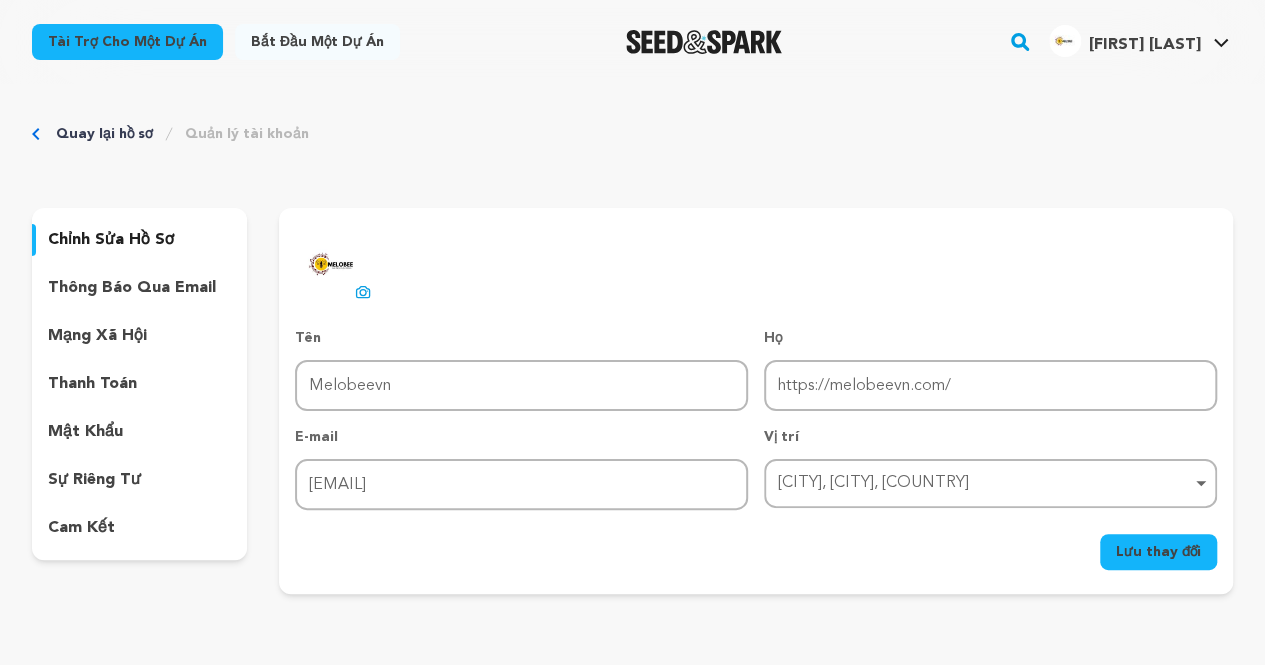click on "Lưu thay đổi" at bounding box center [1158, 552] 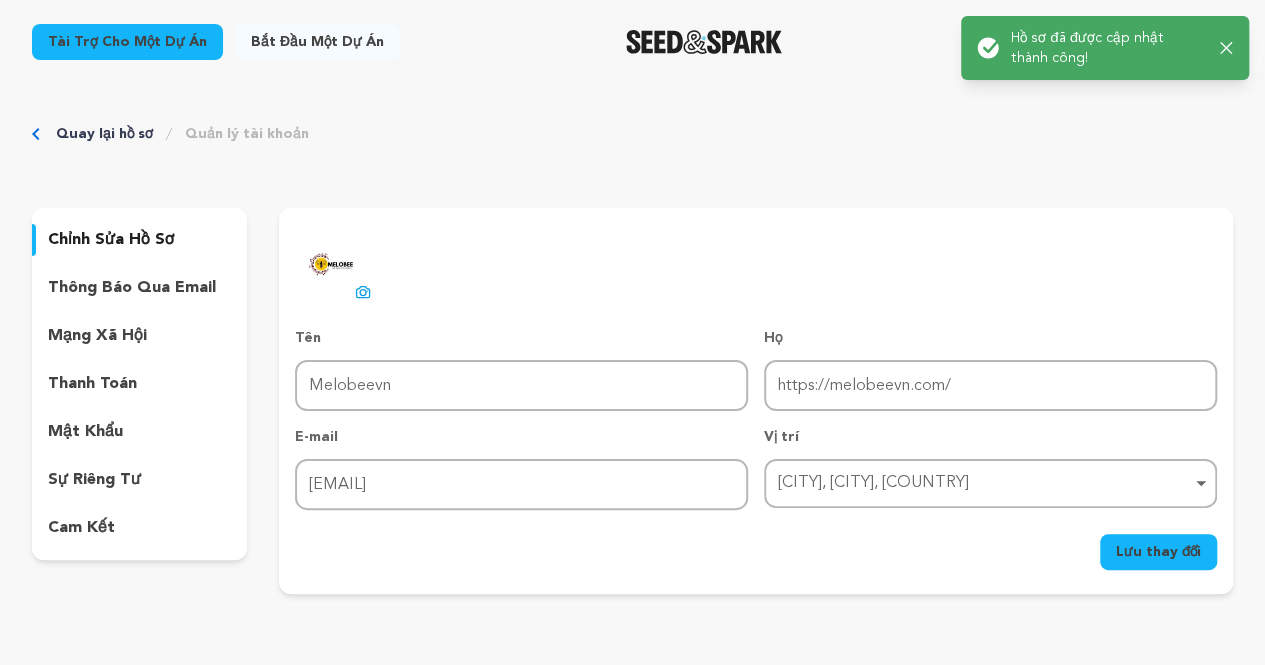 click on "Quay lại hồ sơ
Quản lý tài khoản
chỉnh sửa hồ sơ
thông báo qua email
mạng xã hội
thanh toán
mật khẩu" at bounding box center [632, 363] 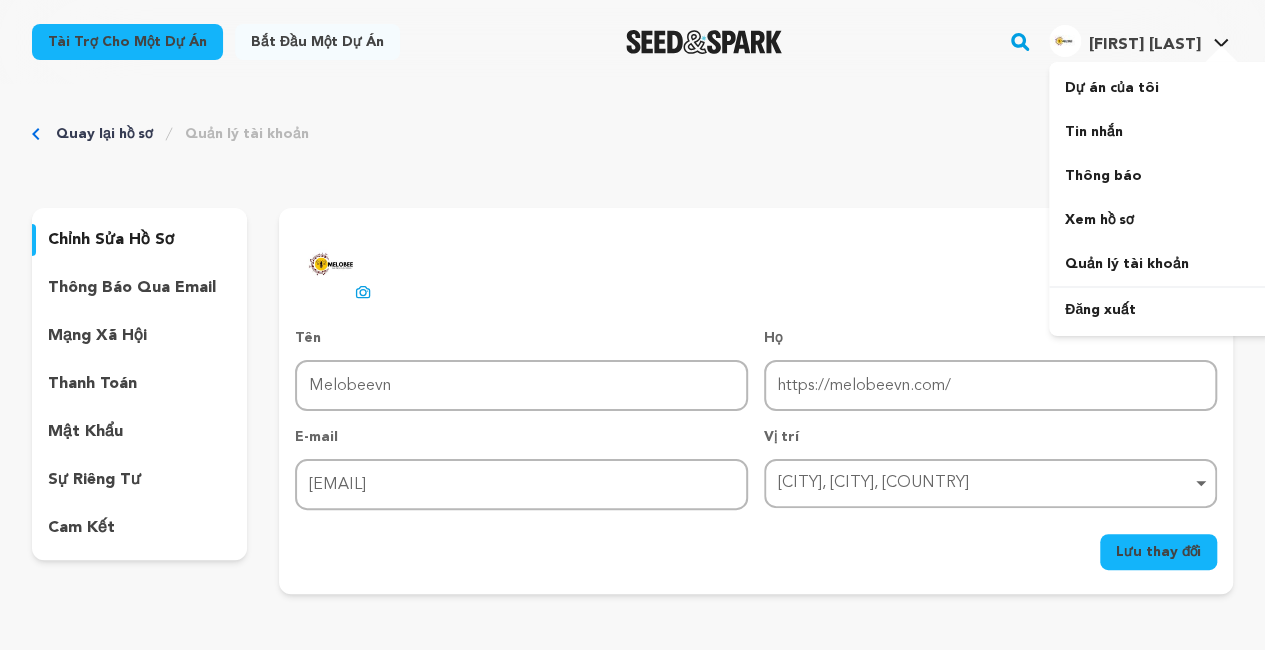 drag, startPoint x: 1228, startPoint y: 53, endPoint x: 1174, endPoint y: 37, distance: 56.32051 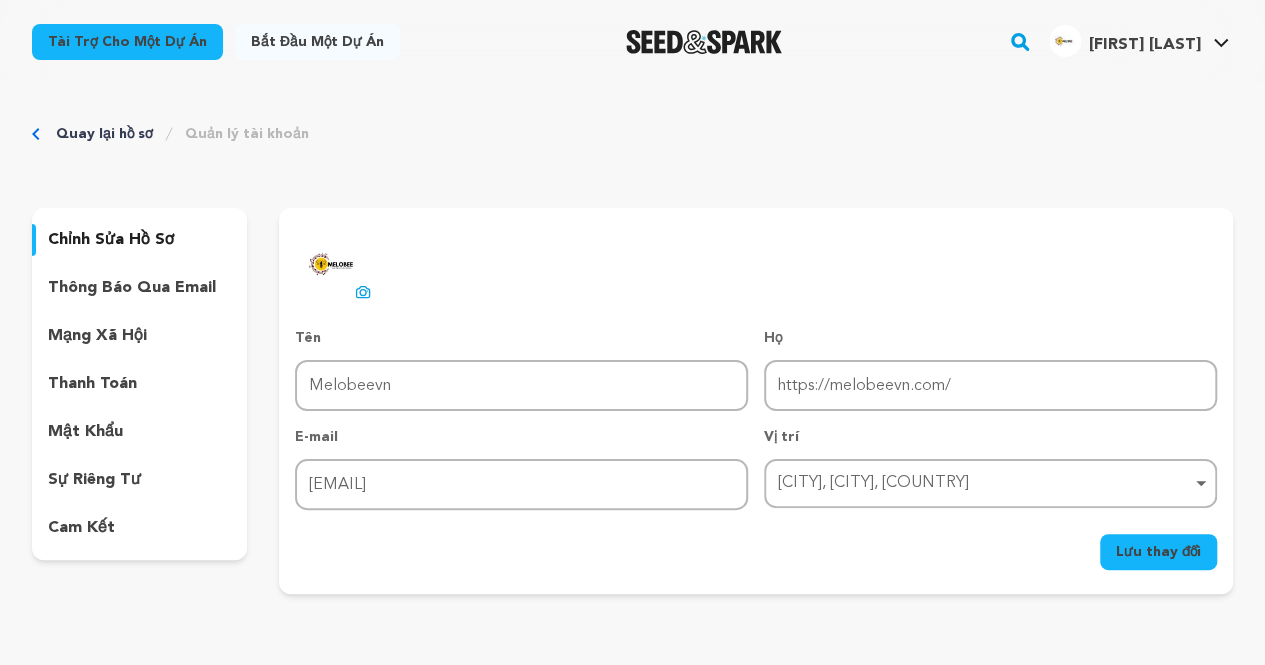 click on "Melobeevn M." at bounding box center [1145, 45] 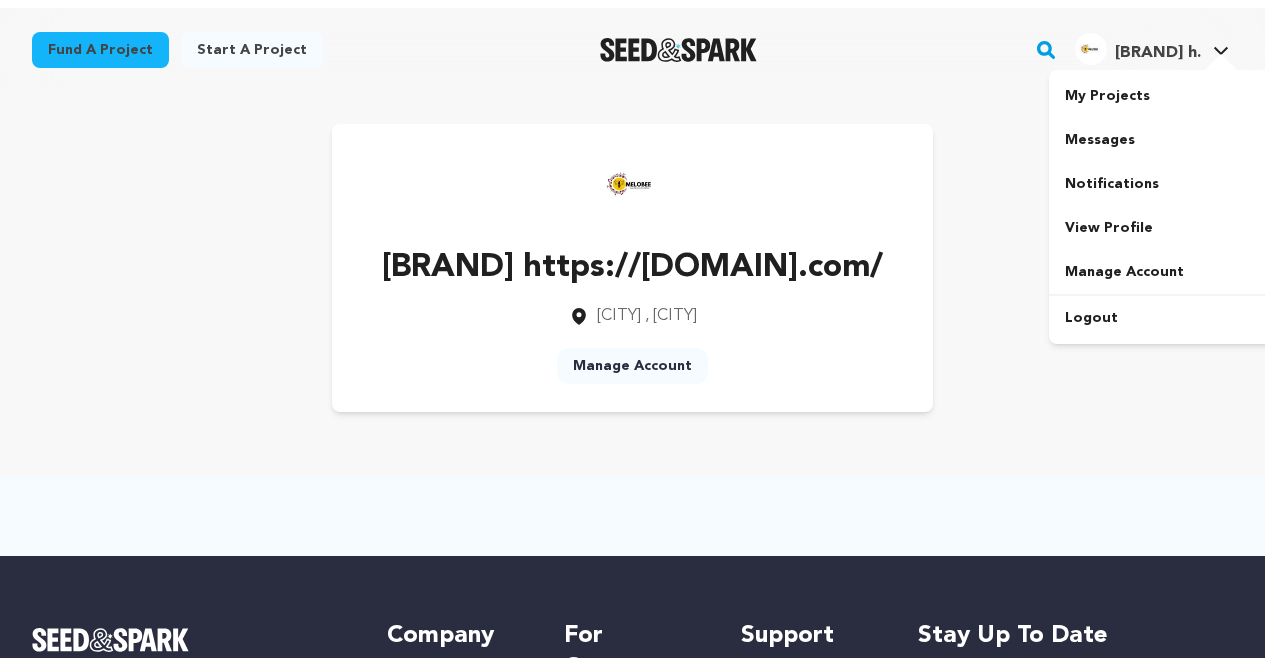 scroll, scrollTop: 0, scrollLeft: 0, axis: both 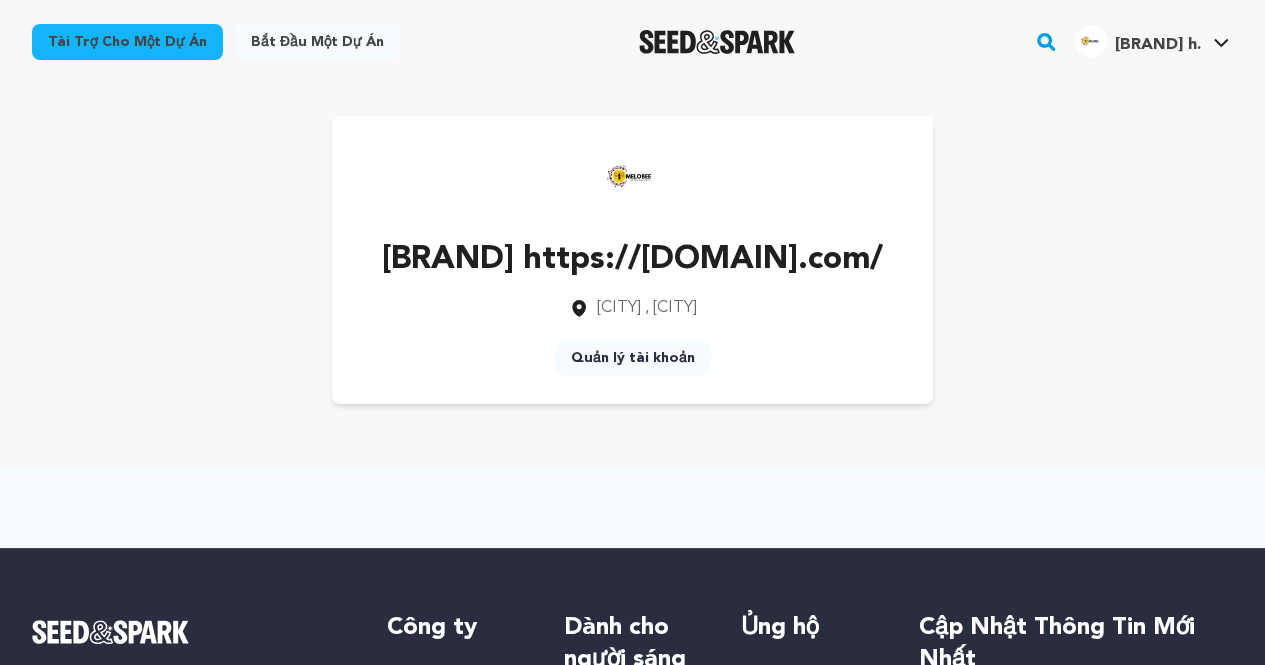click on "[BRAND] https://[DOMAIN].com/" at bounding box center (632, 260) 